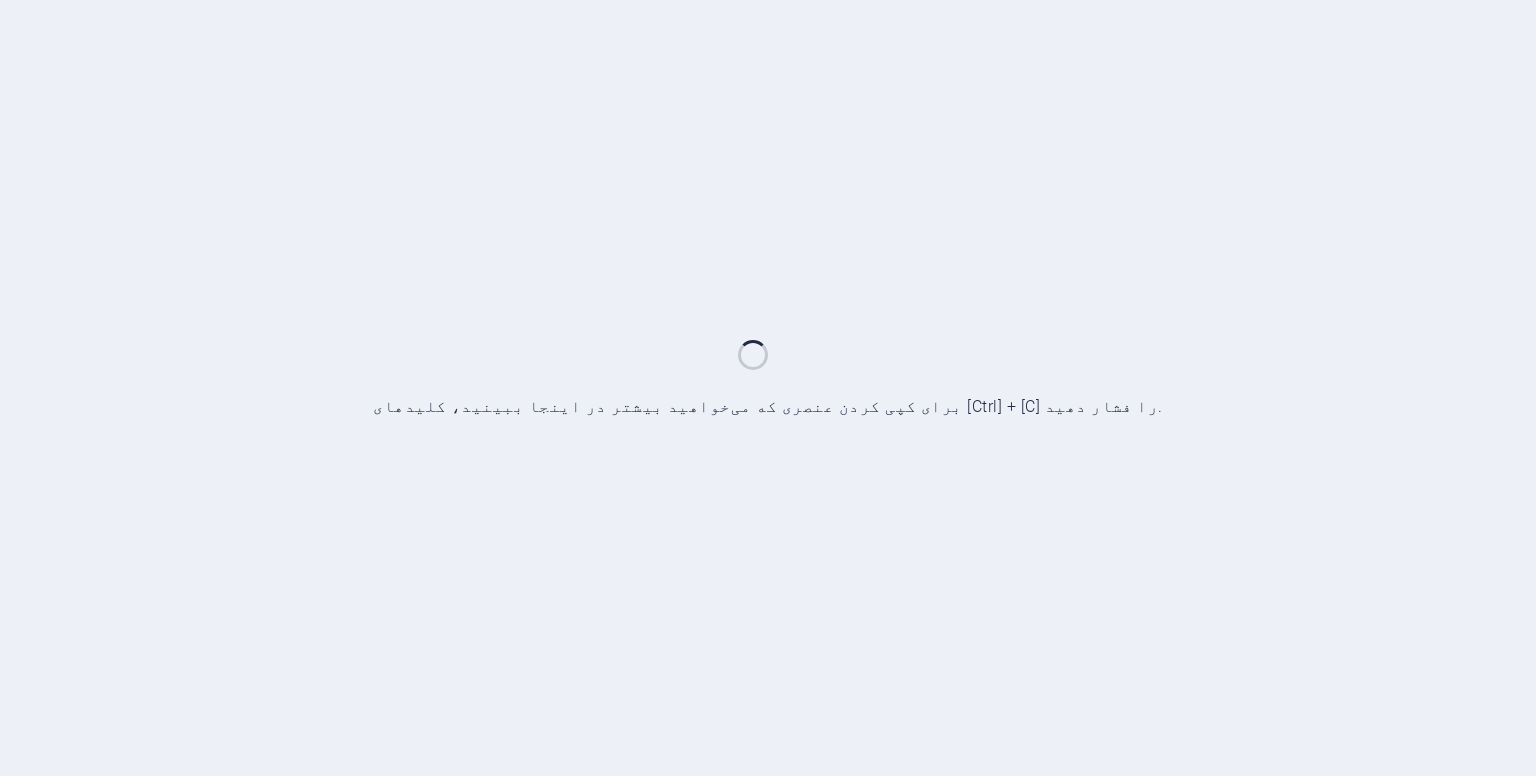 scroll, scrollTop: 0, scrollLeft: 0, axis: both 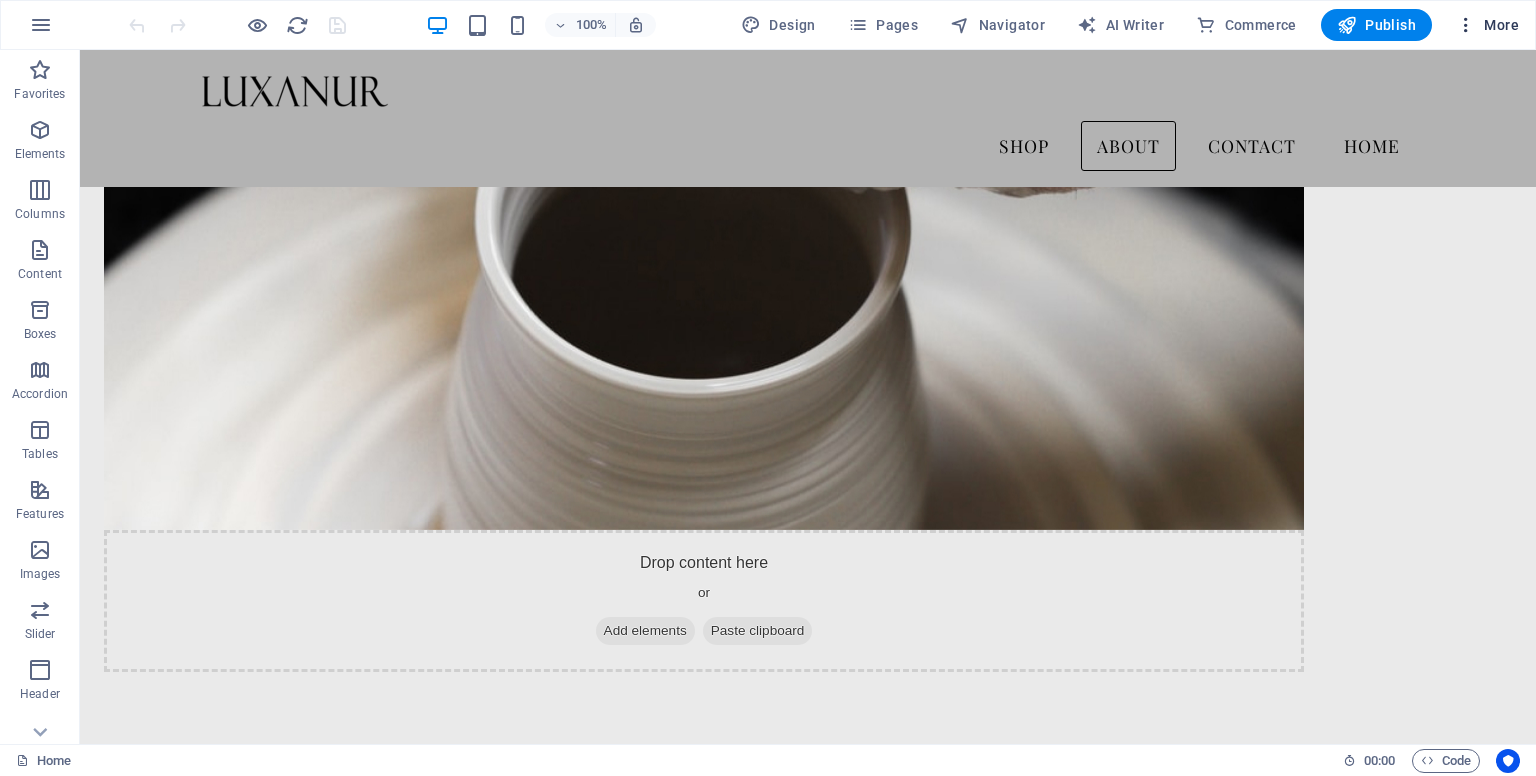 click on "More" at bounding box center [1487, 25] 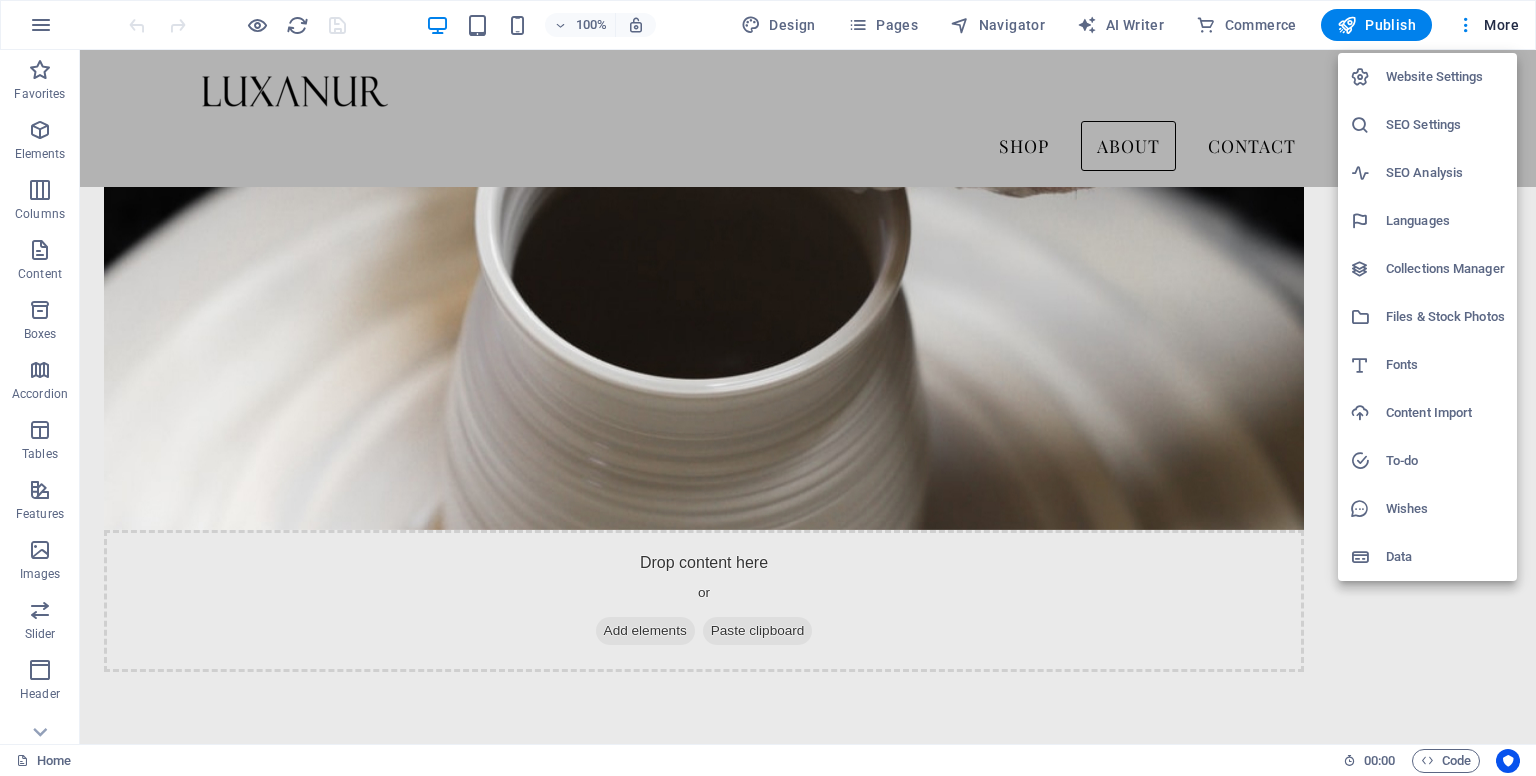 click at bounding box center (768, 388) 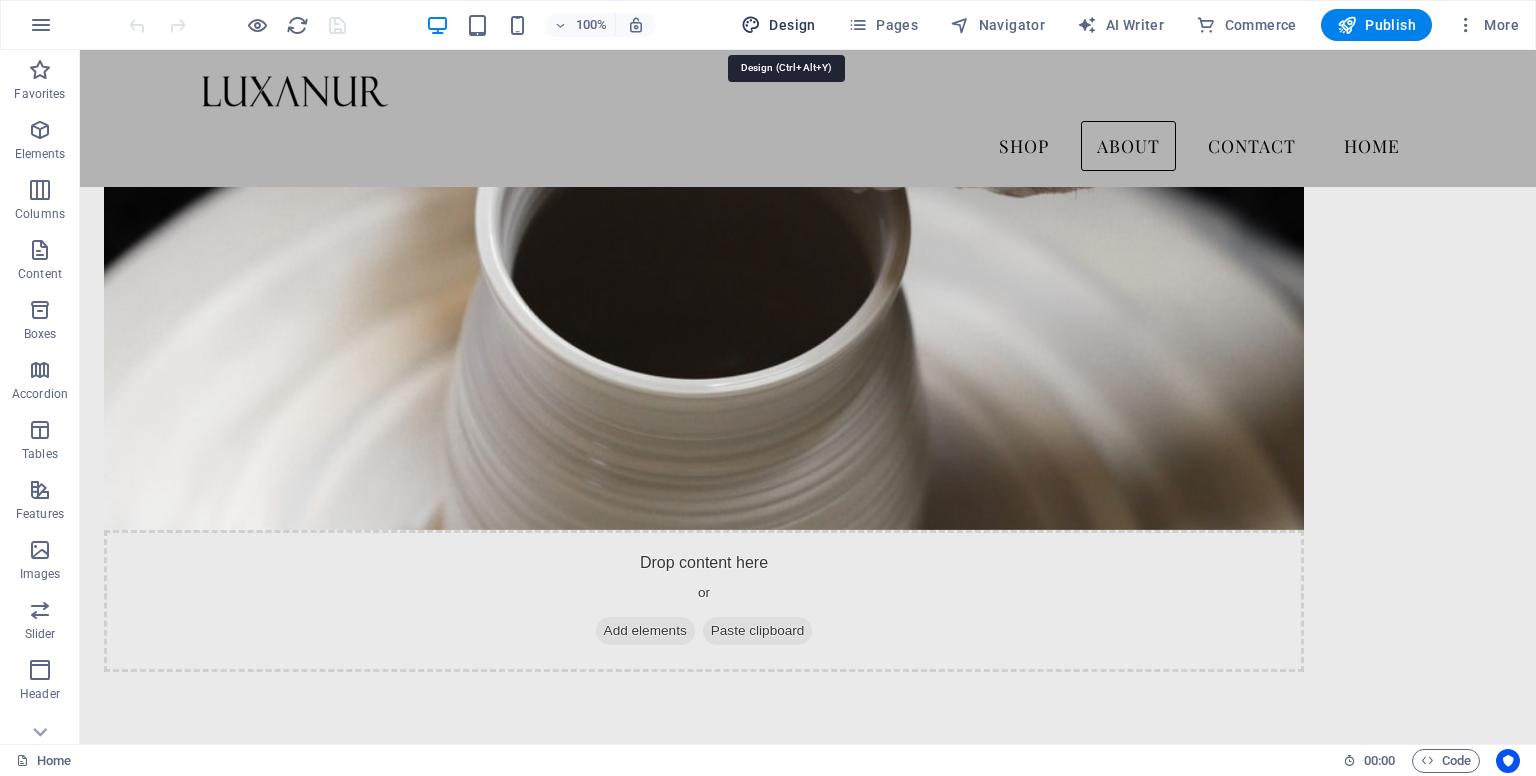 click on "Design" at bounding box center (778, 25) 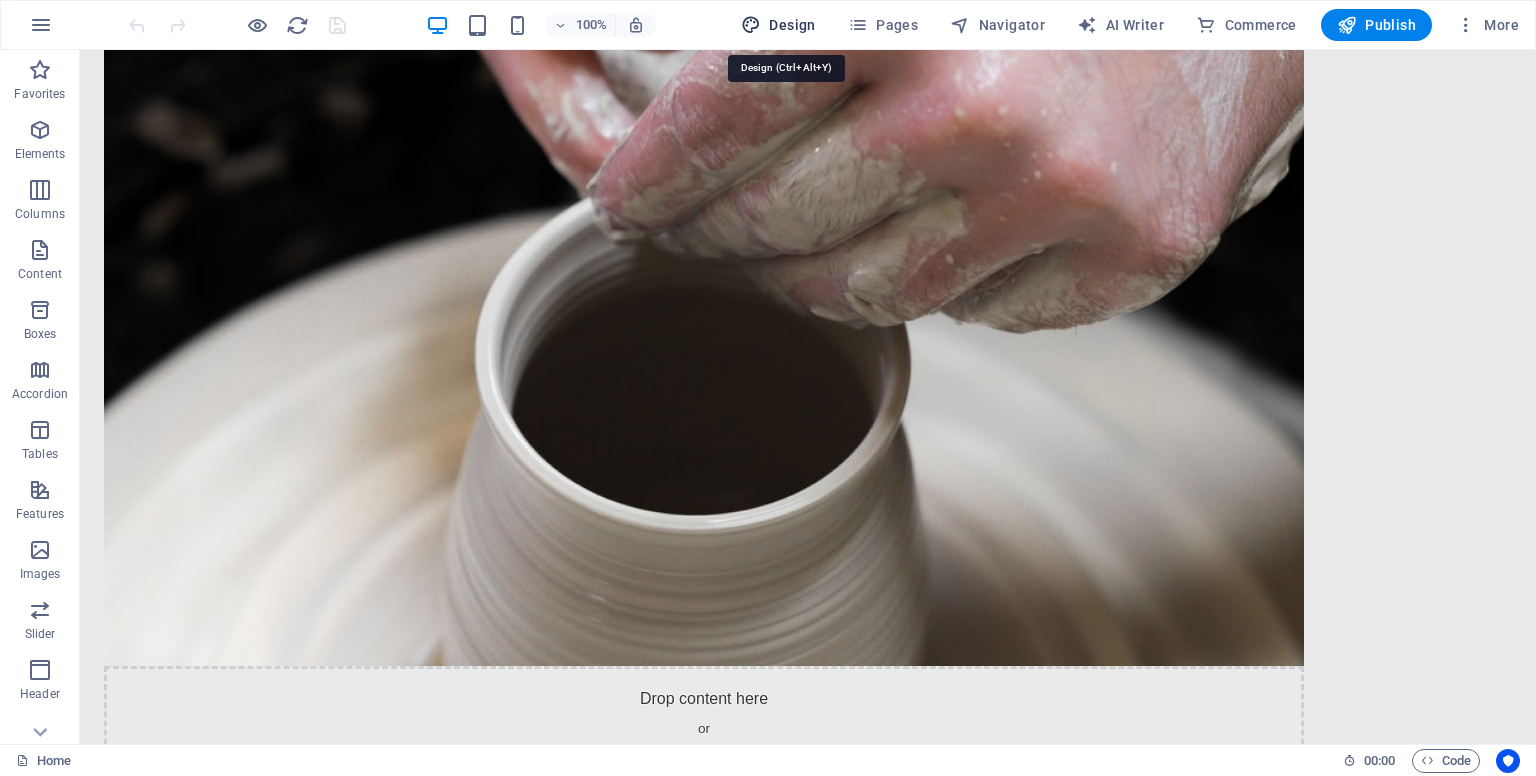 select on "px" 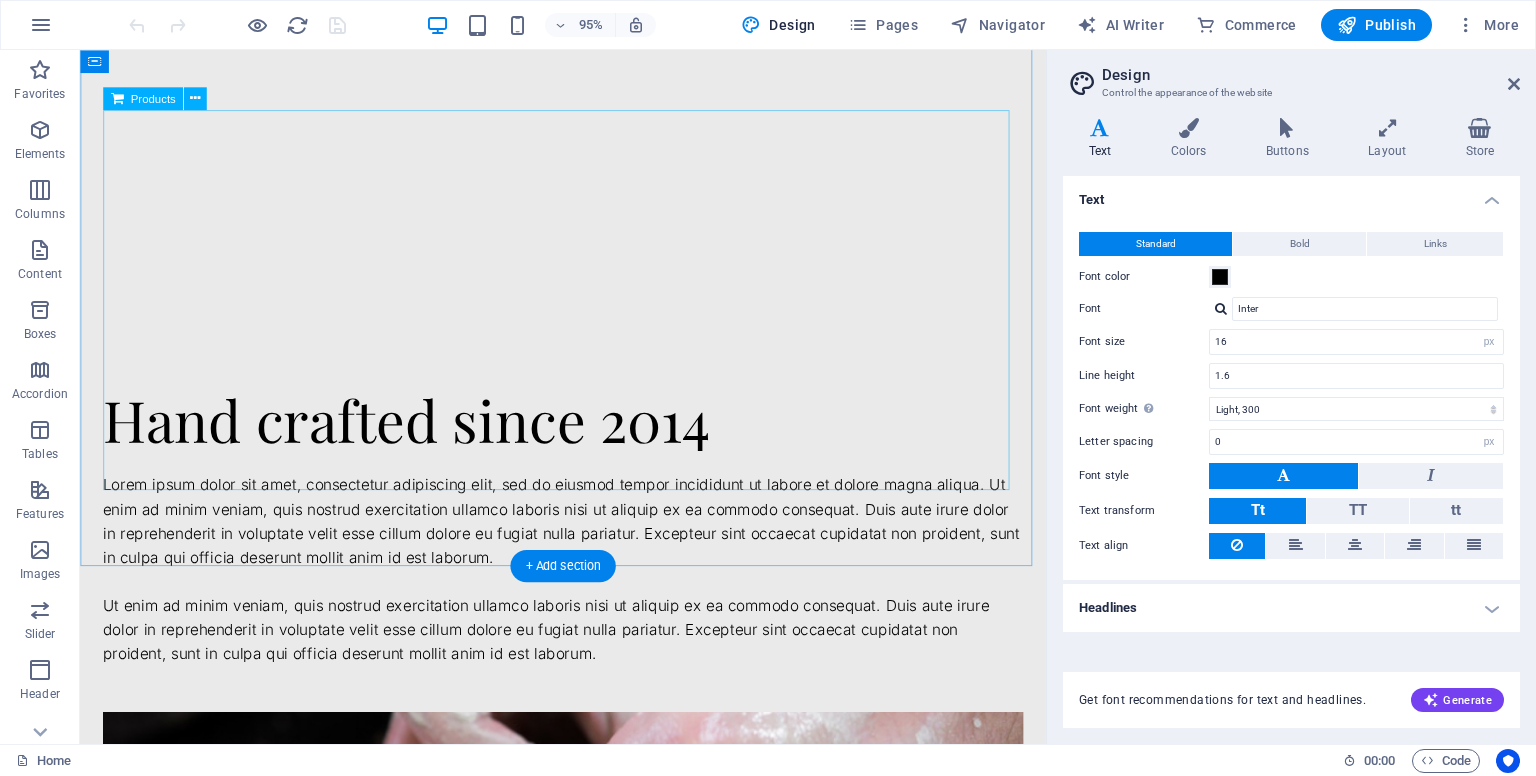 scroll, scrollTop: 1300, scrollLeft: 0, axis: vertical 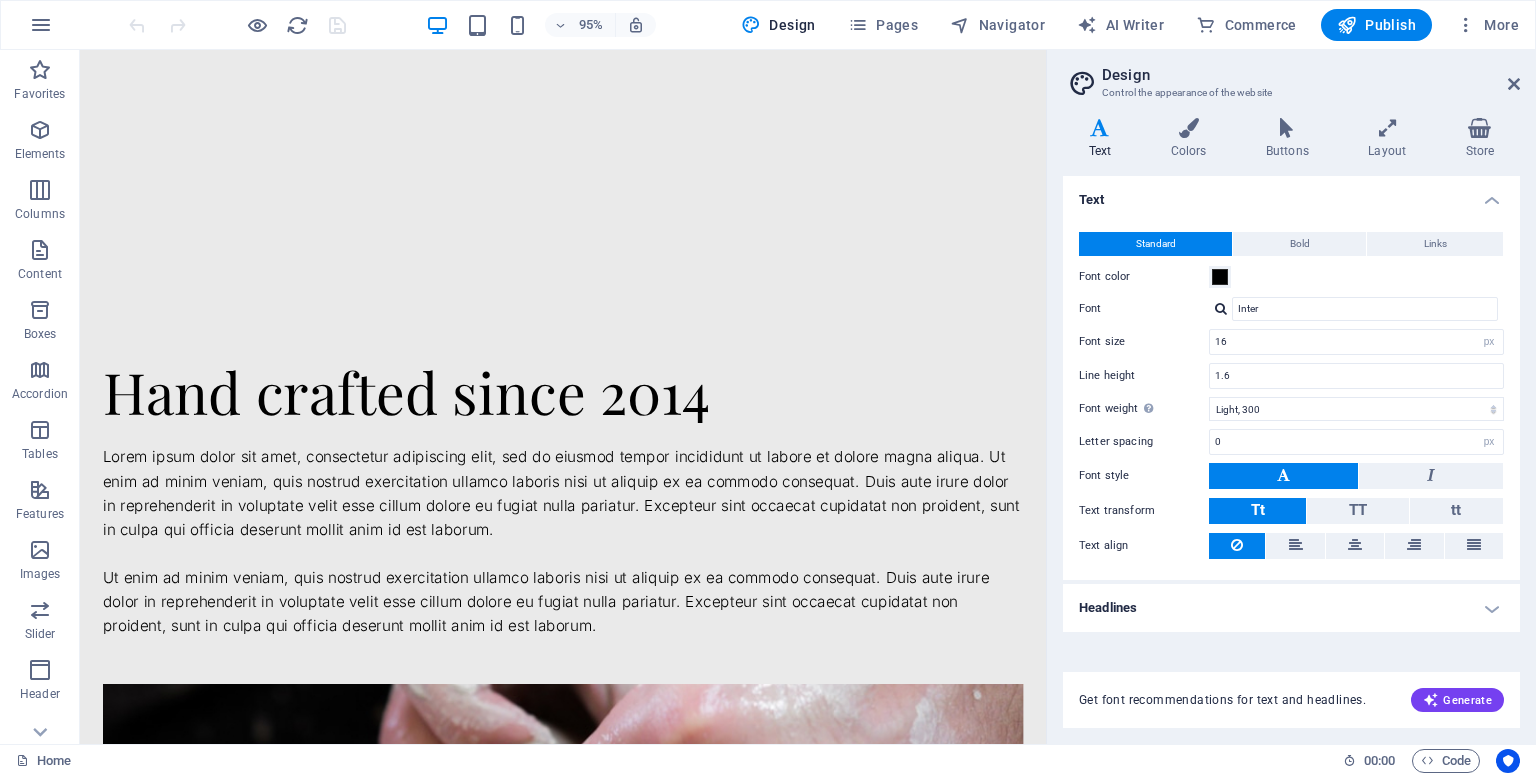 click on "Design" at bounding box center [1311, 75] 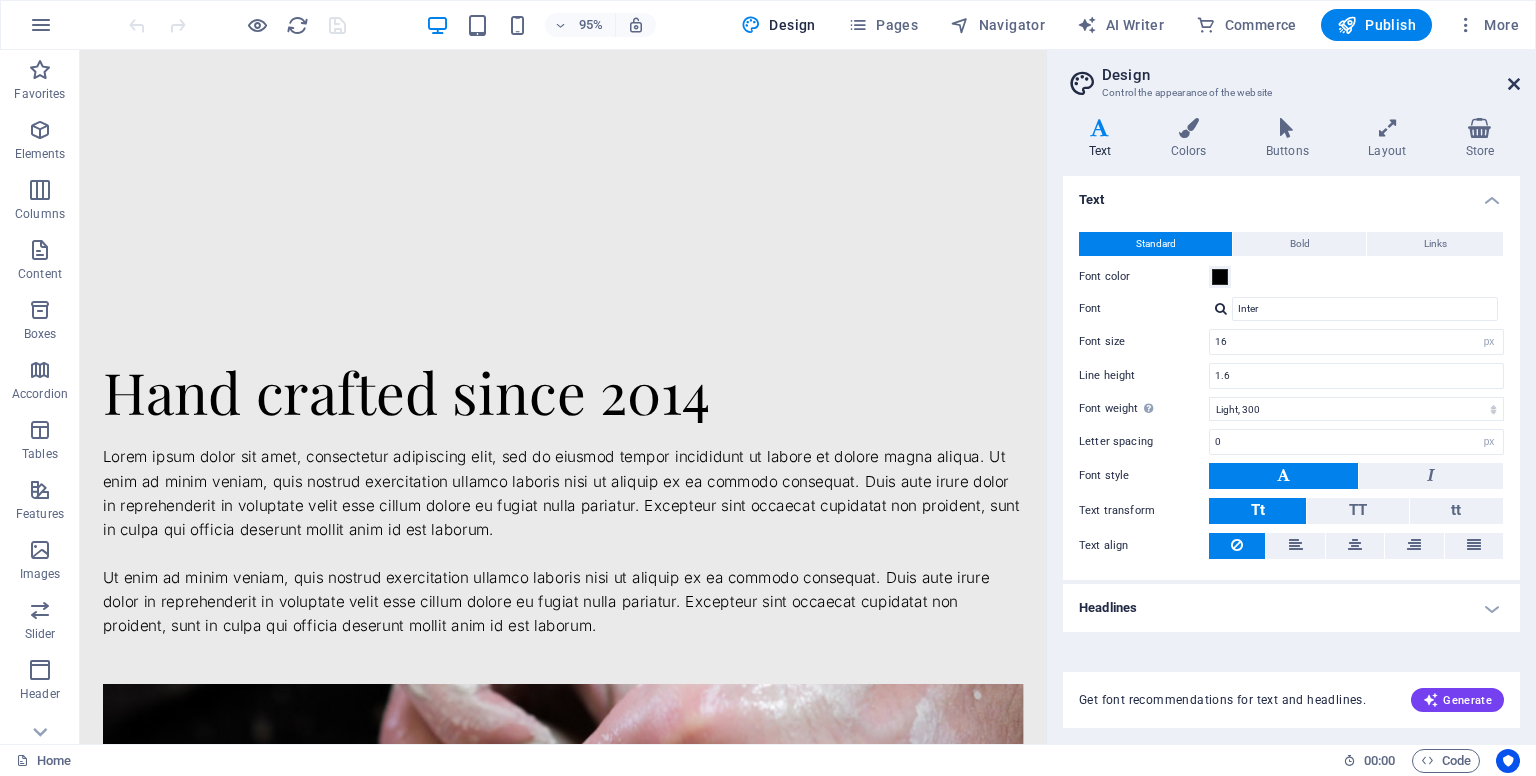 click at bounding box center (1514, 84) 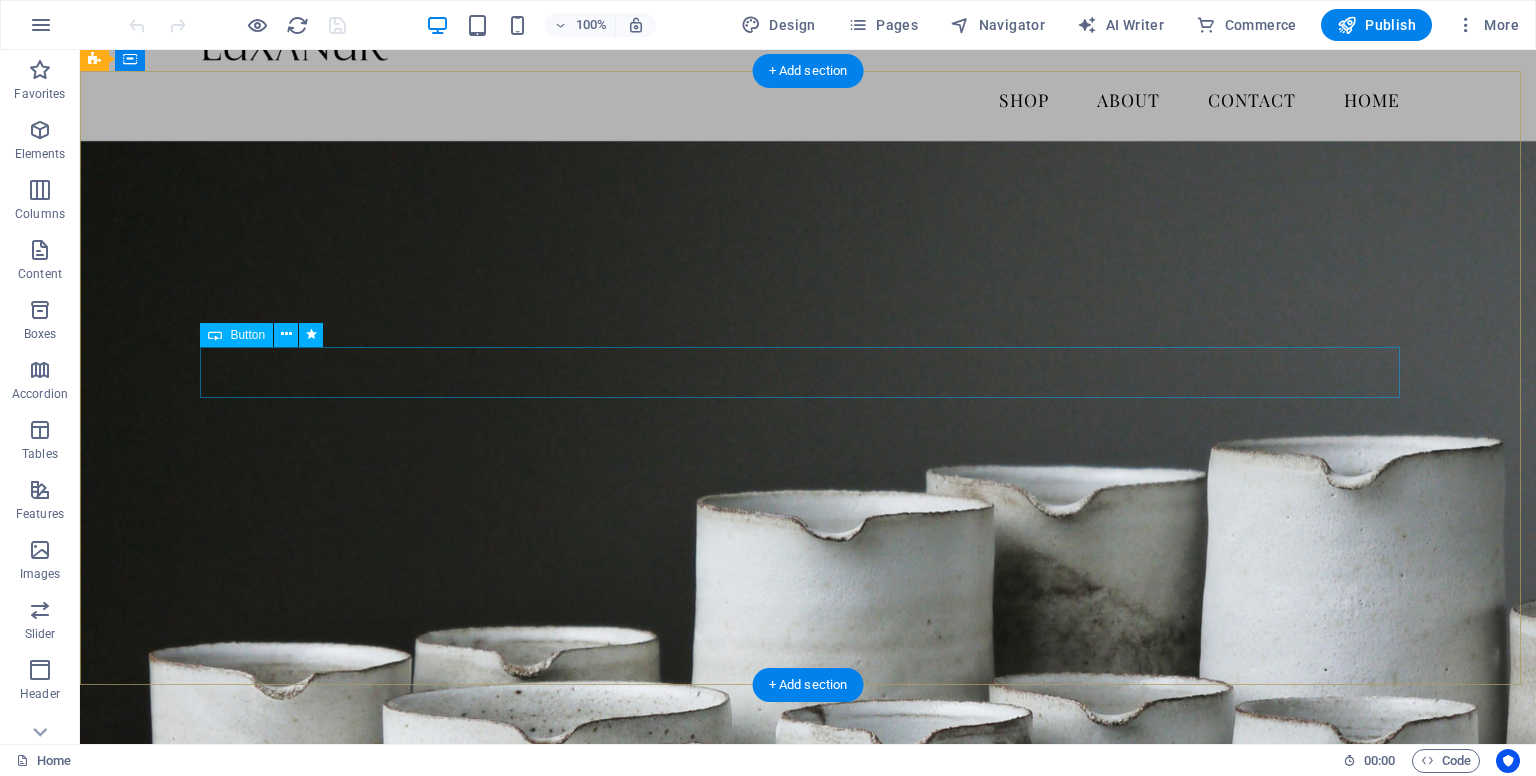 scroll, scrollTop: 0, scrollLeft: 0, axis: both 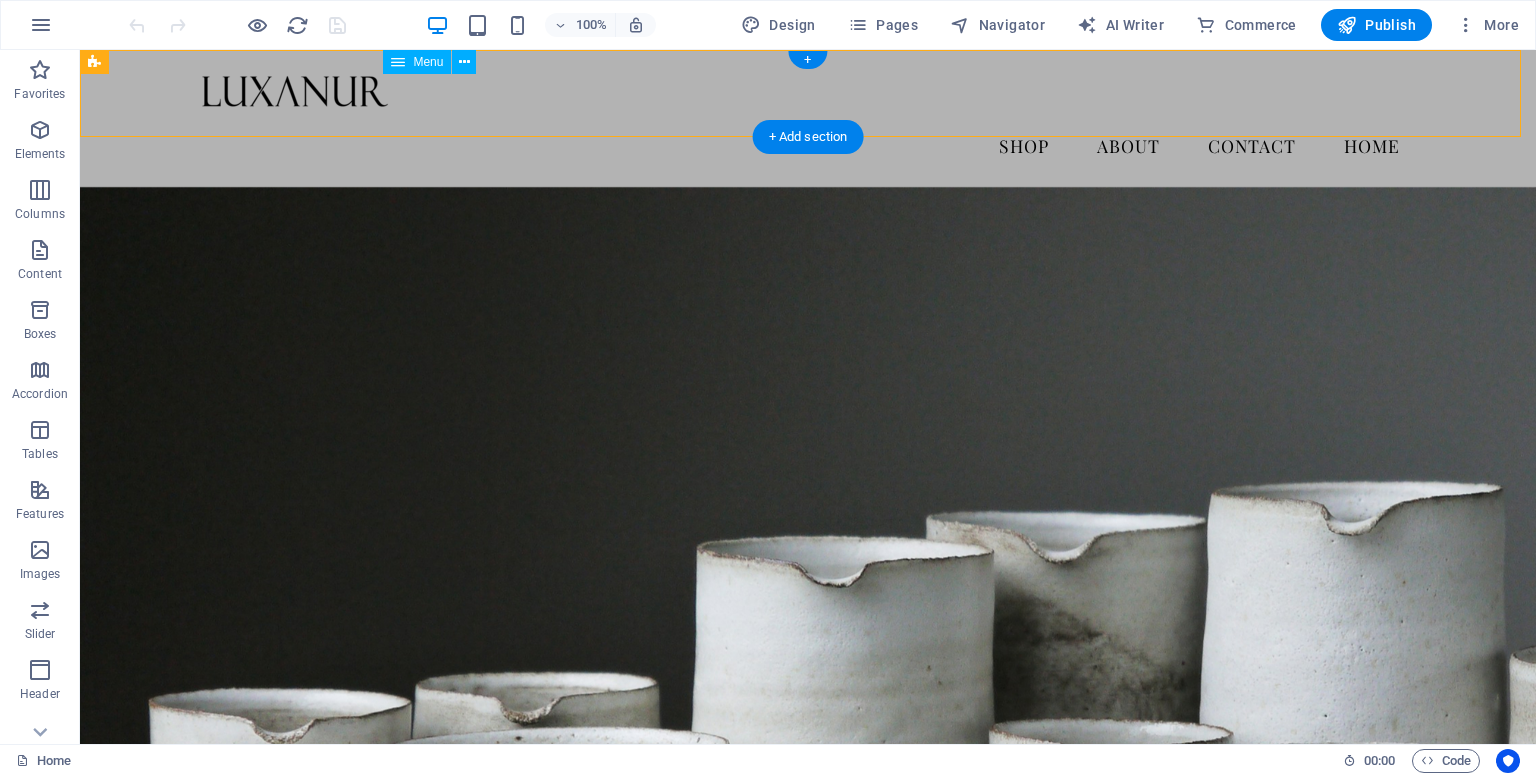 click on "Shop About Contact Home" at bounding box center (808, 146) 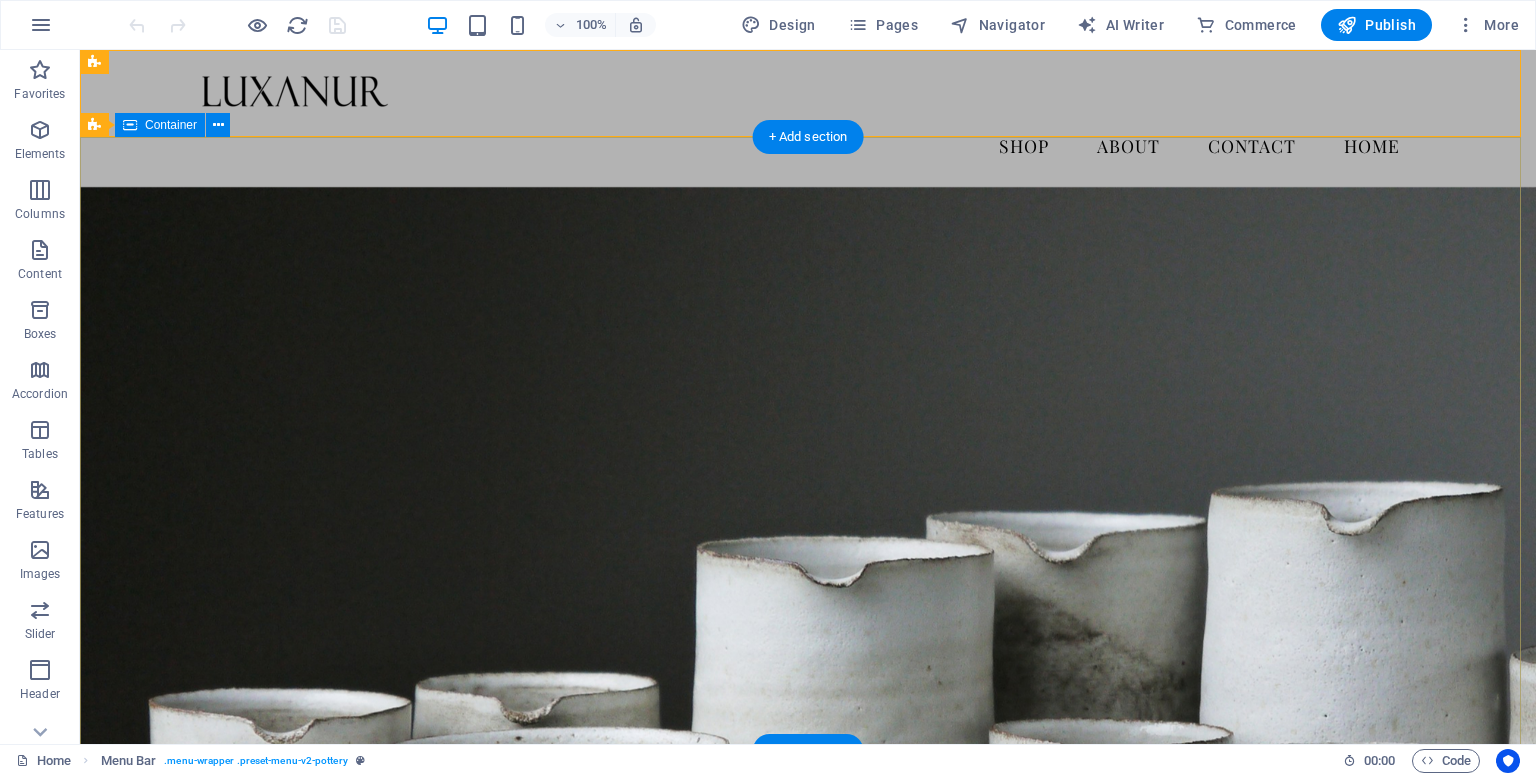click on "Pottery is our passion Lorem ipsum dolor sit amet, consectetur adipiscing elit, sed do eiusmod tempor incididunt ut labore et dolore magna aliqua. Explore" at bounding box center [808, 992] 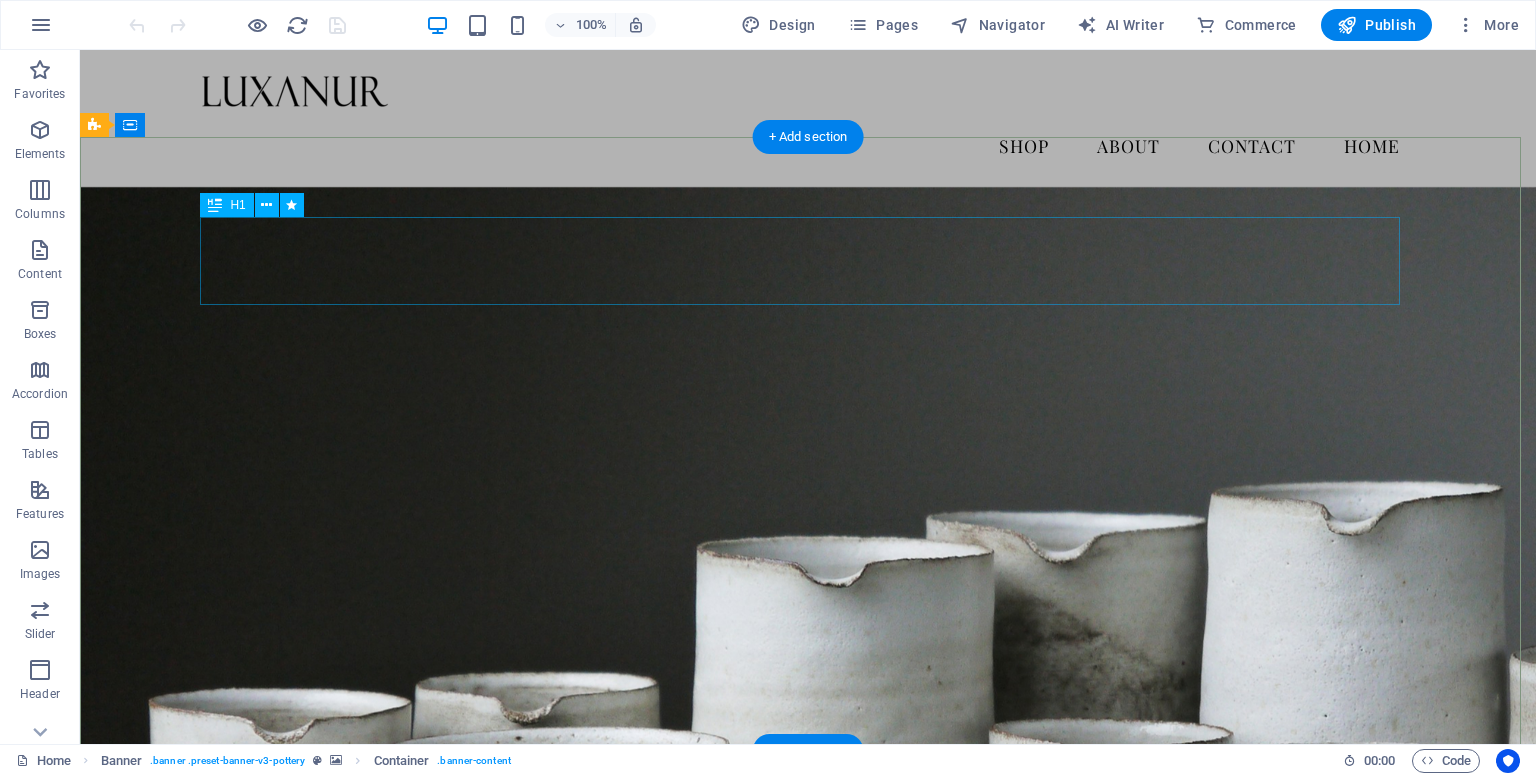 drag, startPoint x: 904, startPoint y: 237, endPoint x: 900, endPoint y: 215, distance: 22.36068 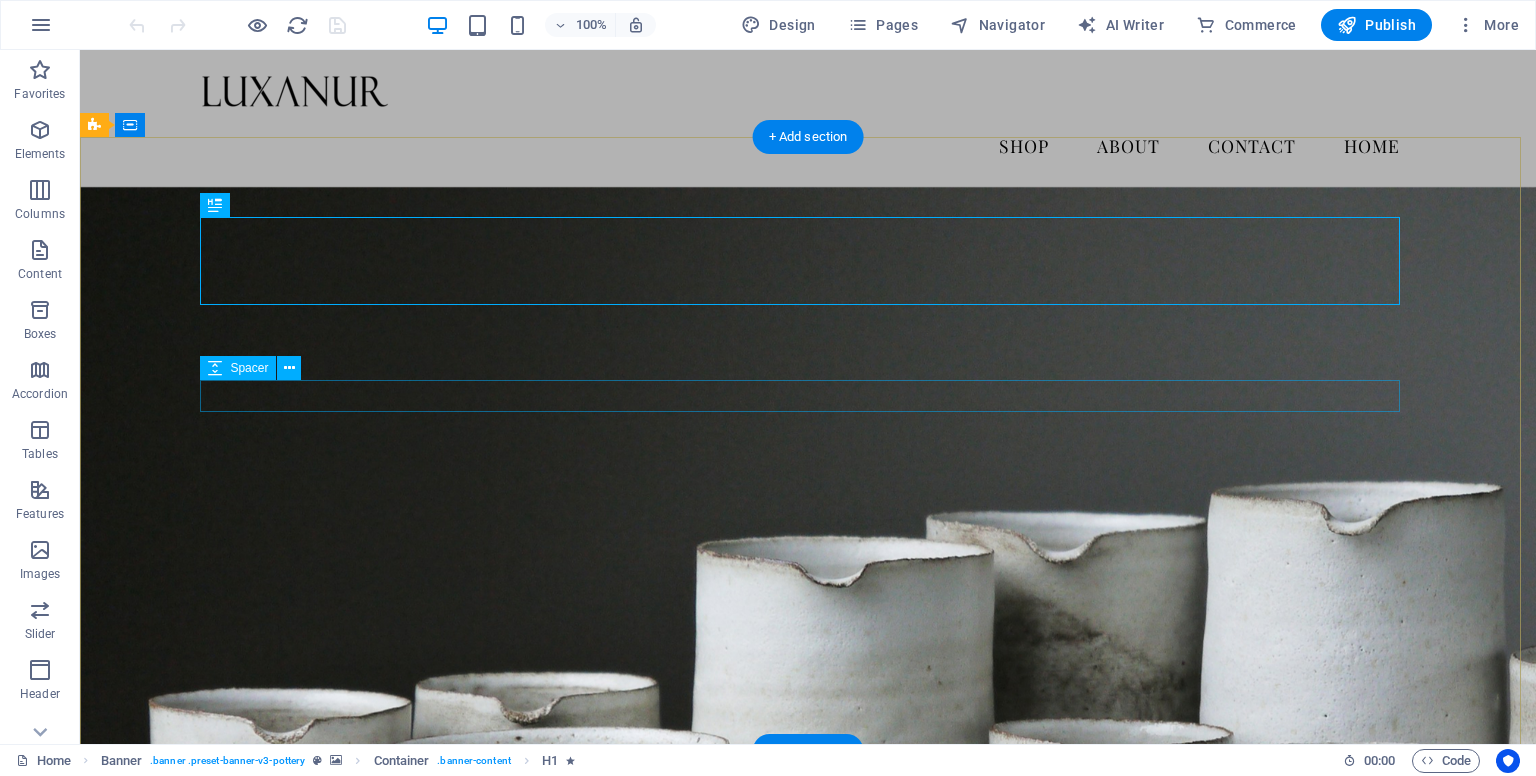 click at bounding box center (808, 1034) 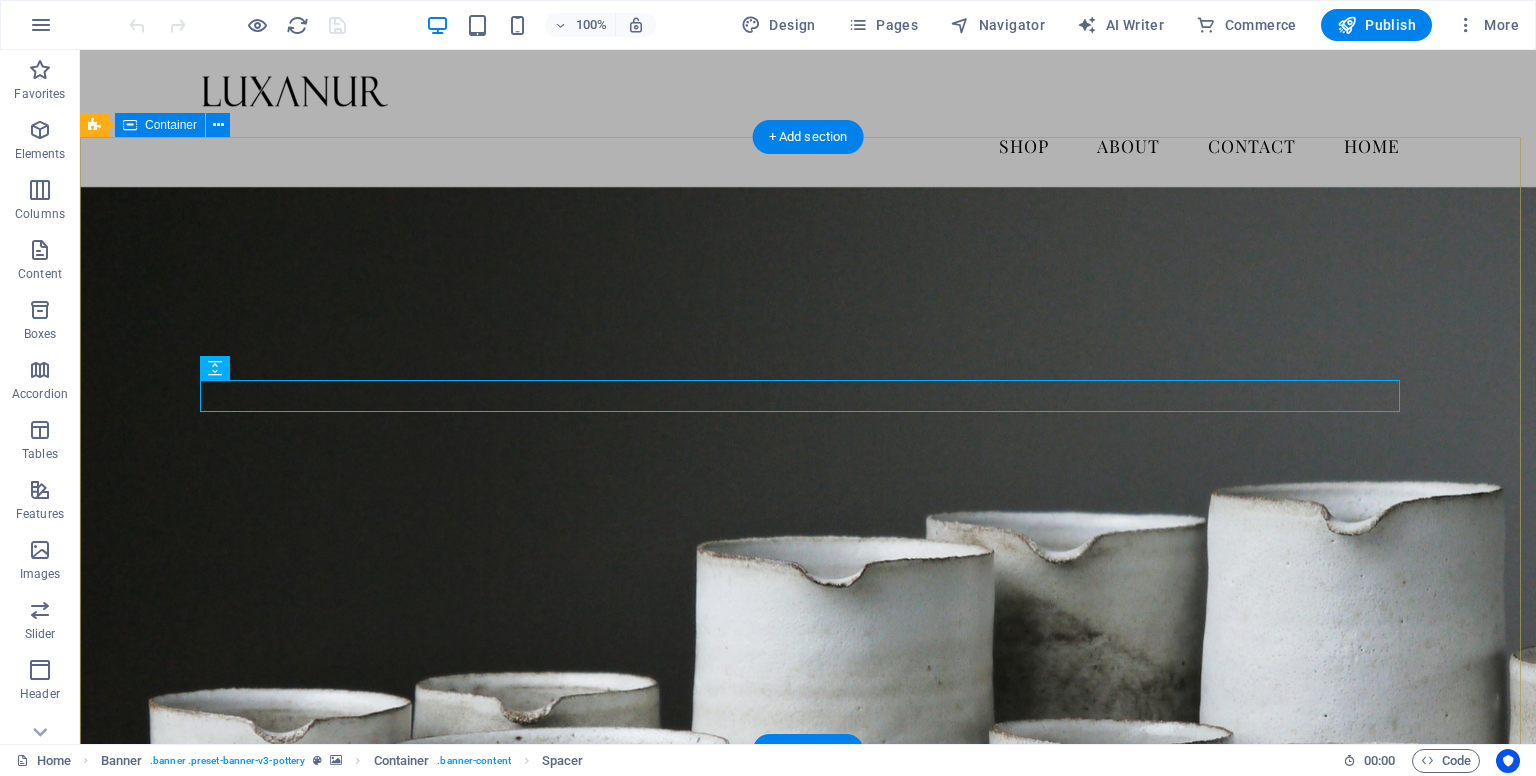 click on "Pottery is our passion Lorem ipsum dolor sit amet, consectetur adipiscing elit, sed do eiusmod tempor incididunt ut labore et dolore magna aliqua. Explore" at bounding box center (808, 992) 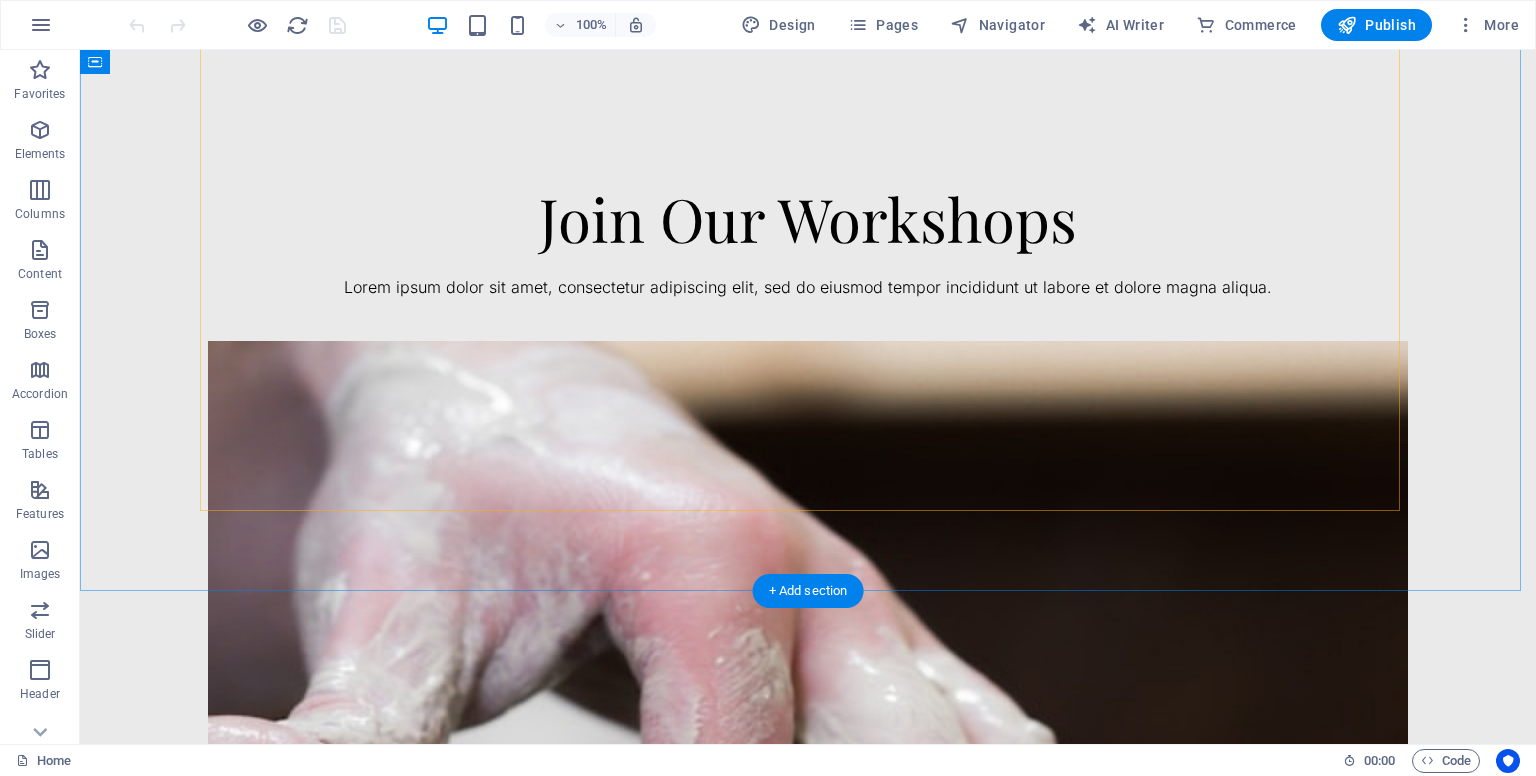 scroll, scrollTop: 2751, scrollLeft: 0, axis: vertical 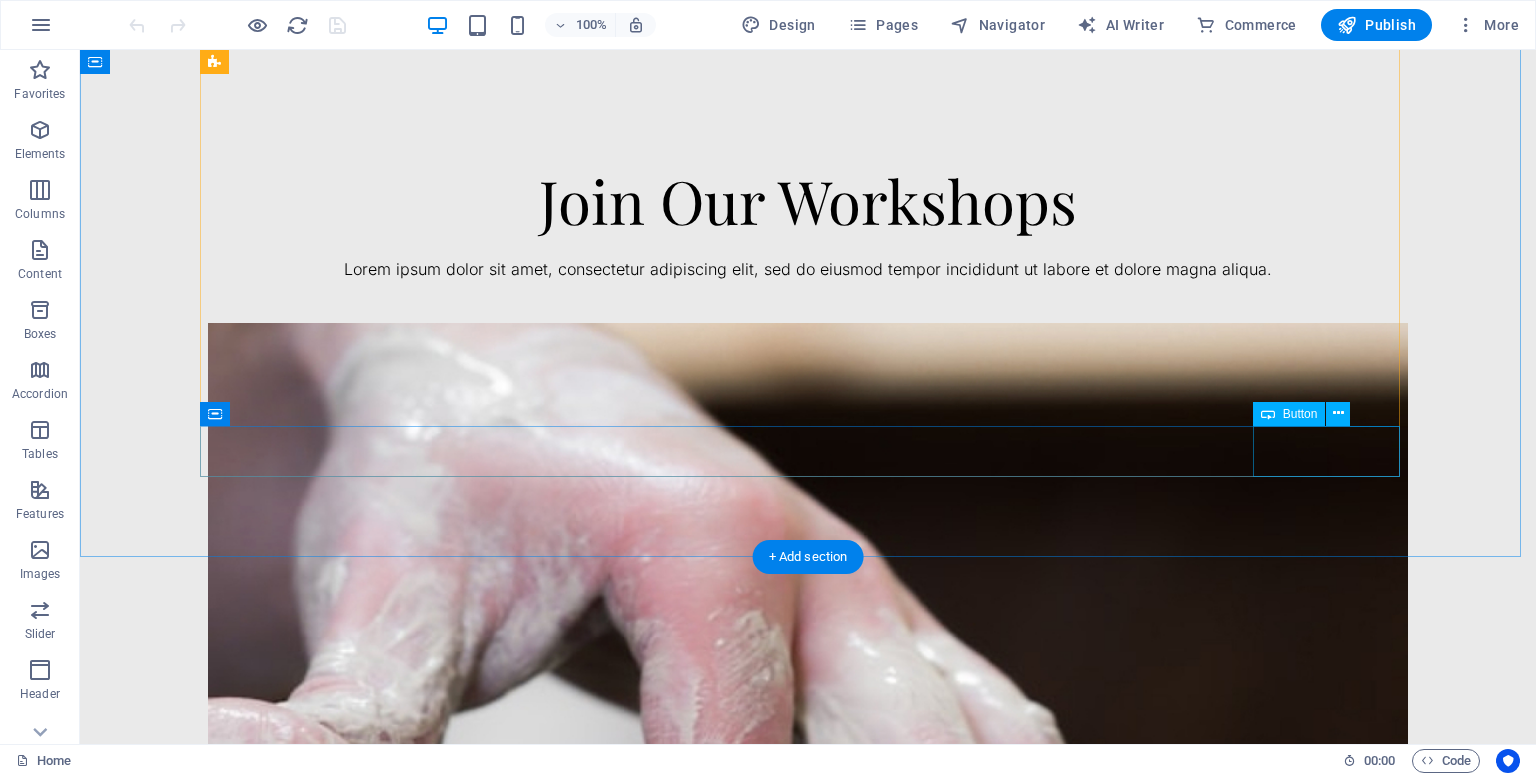 click on "Nächste" at bounding box center [808, 4951] 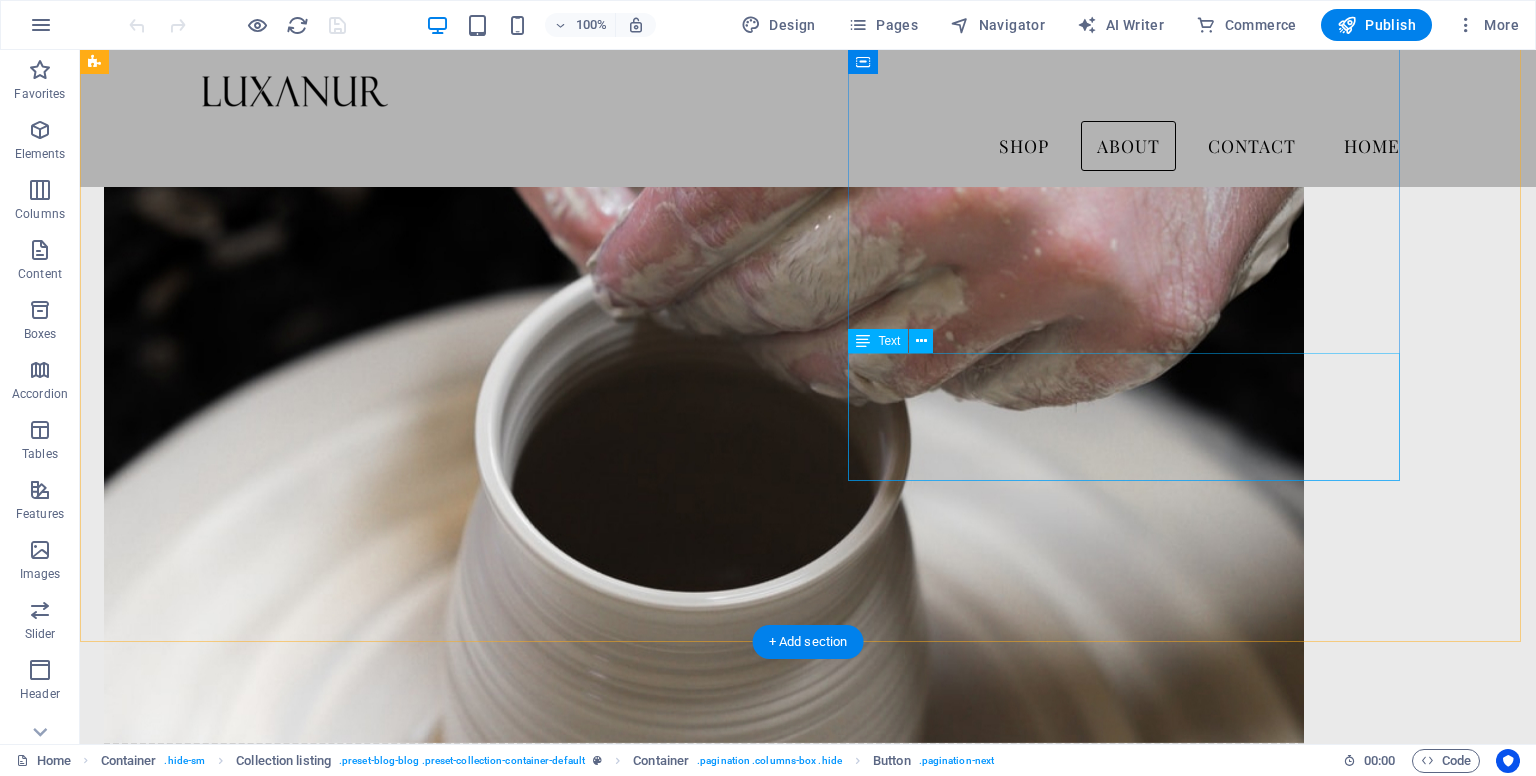 scroll, scrollTop: 1651, scrollLeft: 0, axis: vertical 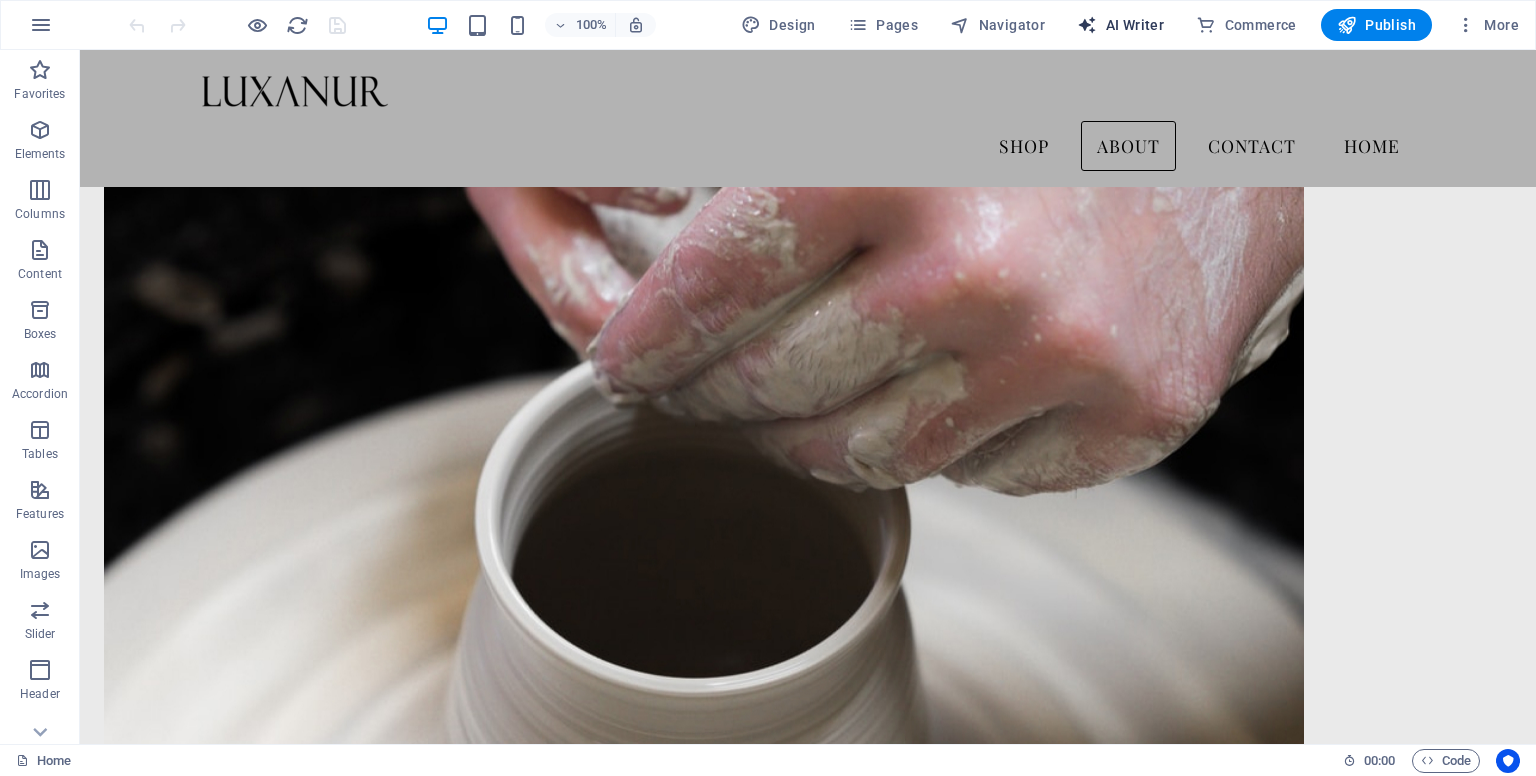 click at bounding box center (1087, 25) 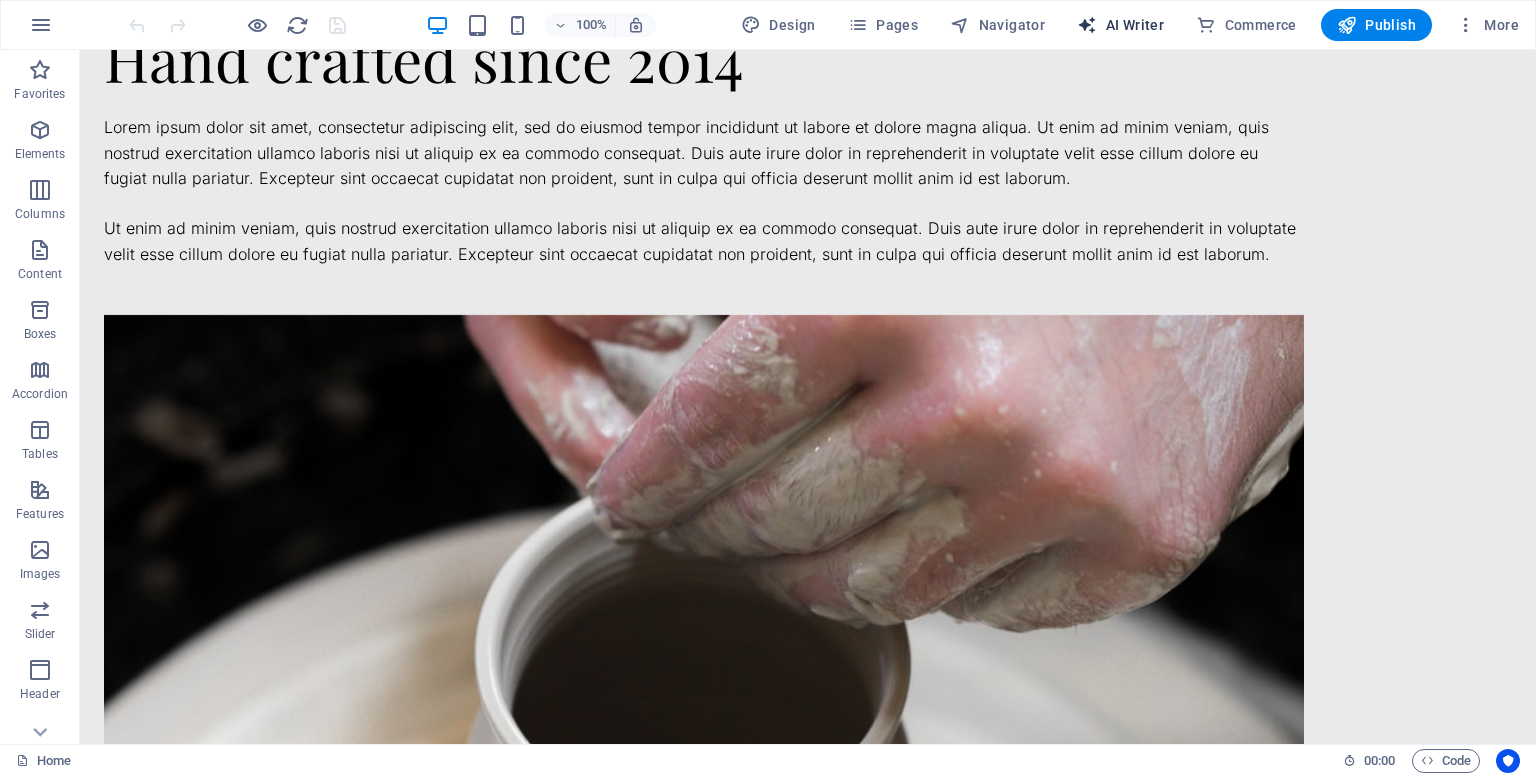select on "English" 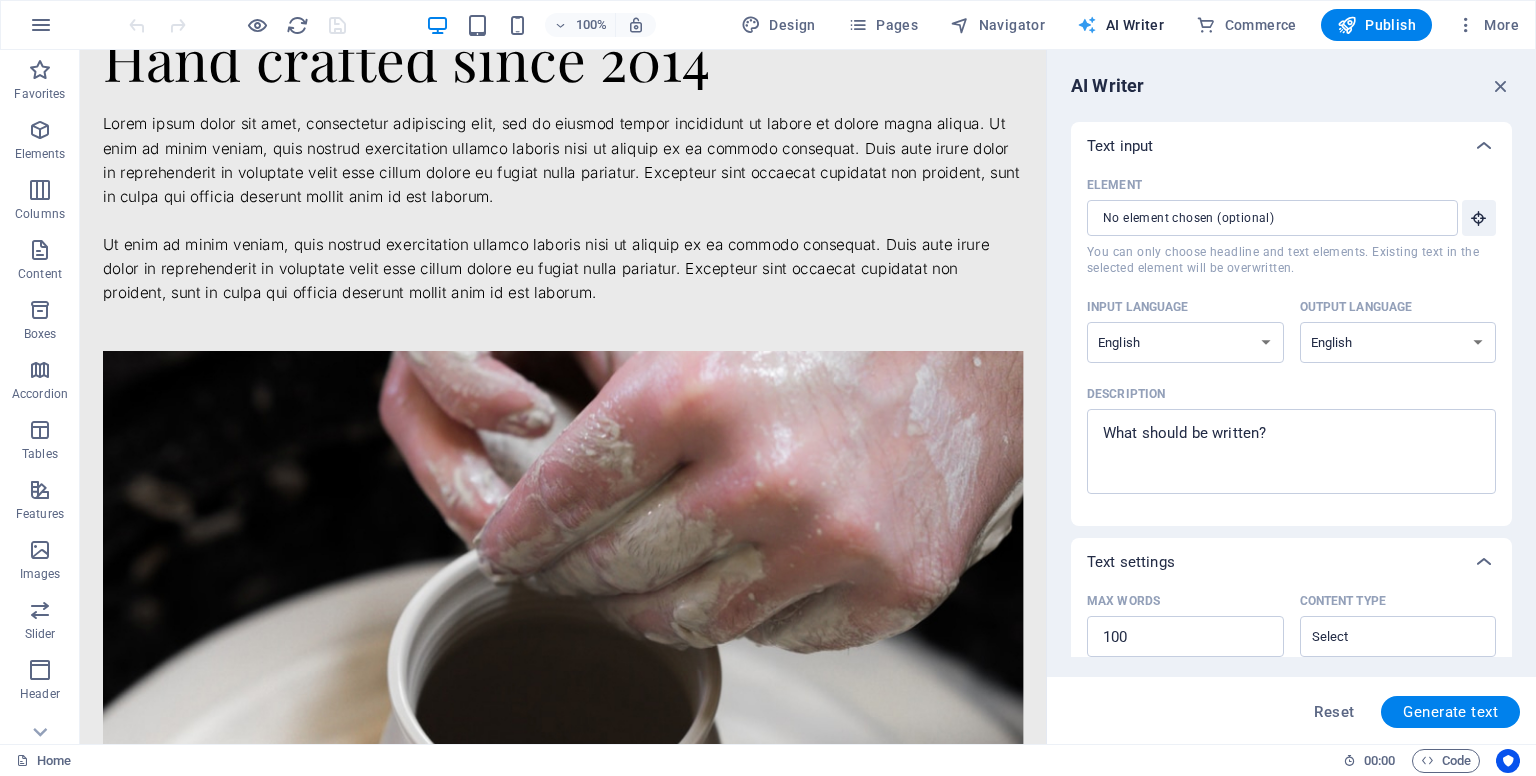 scroll, scrollTop: 1625, scrollLeft: 0, axis: vertical 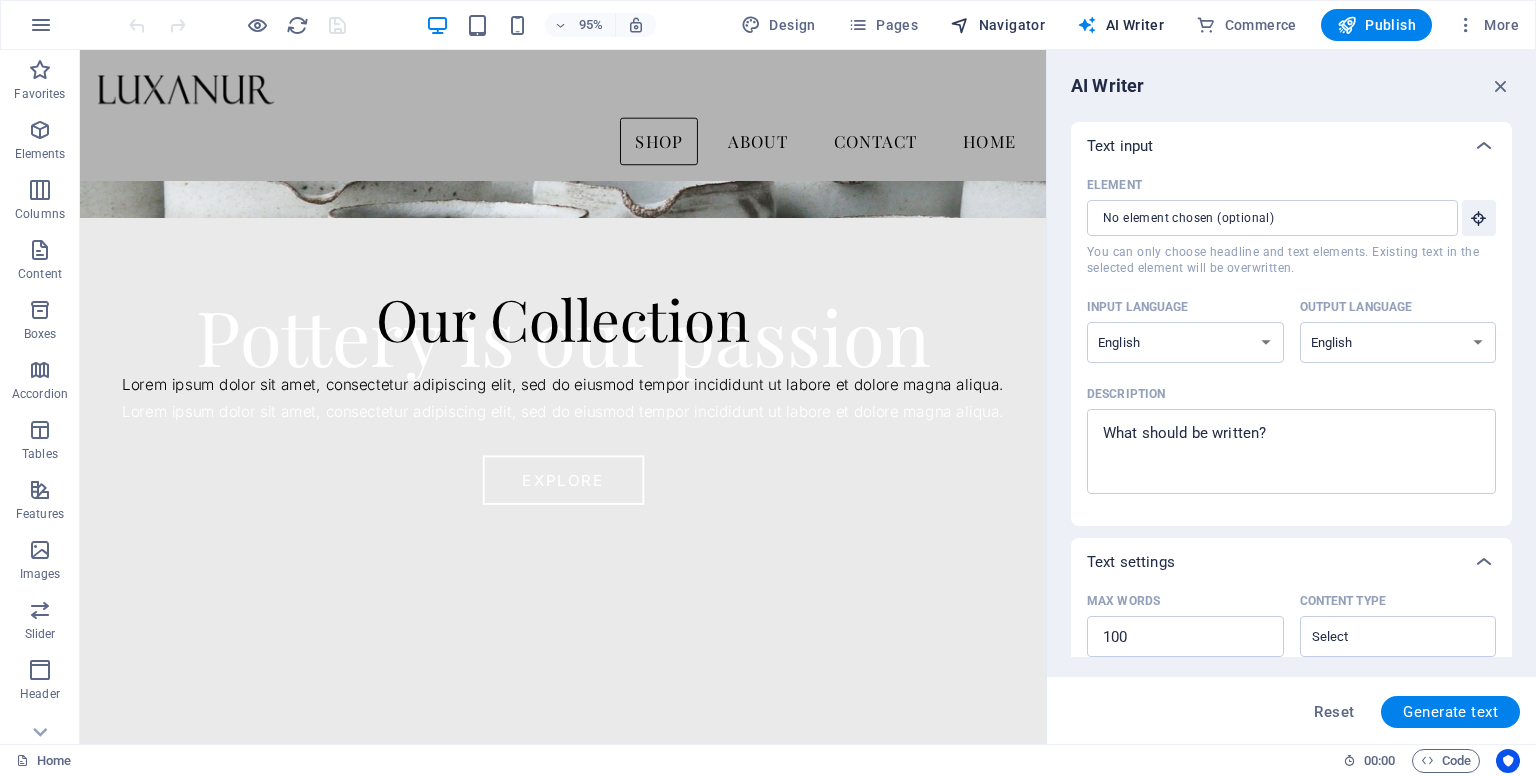 click on "Navigator" at bounding box center (997, 25) 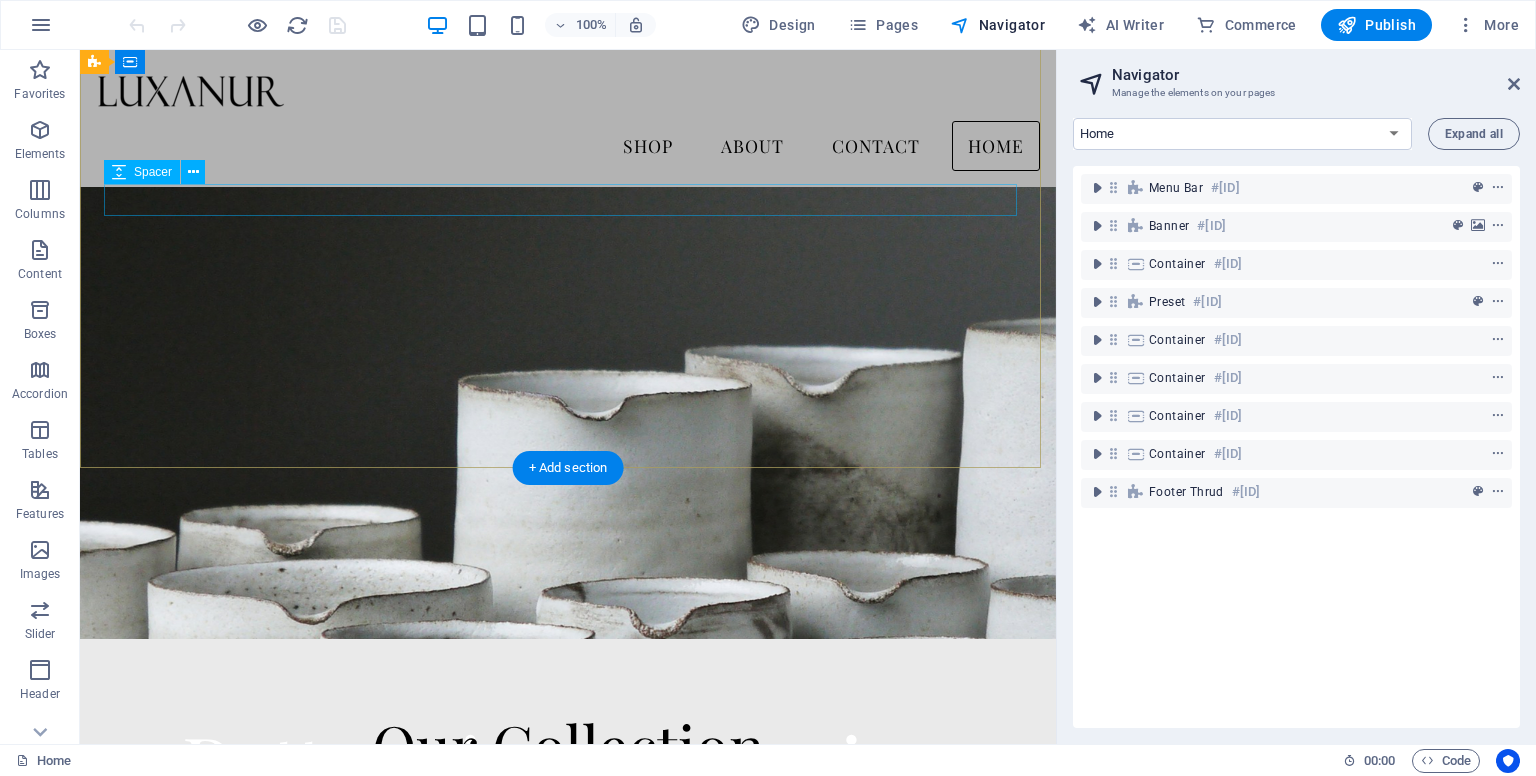 scroll, scrollTop: 0, scrollLeft: 0, axis: both 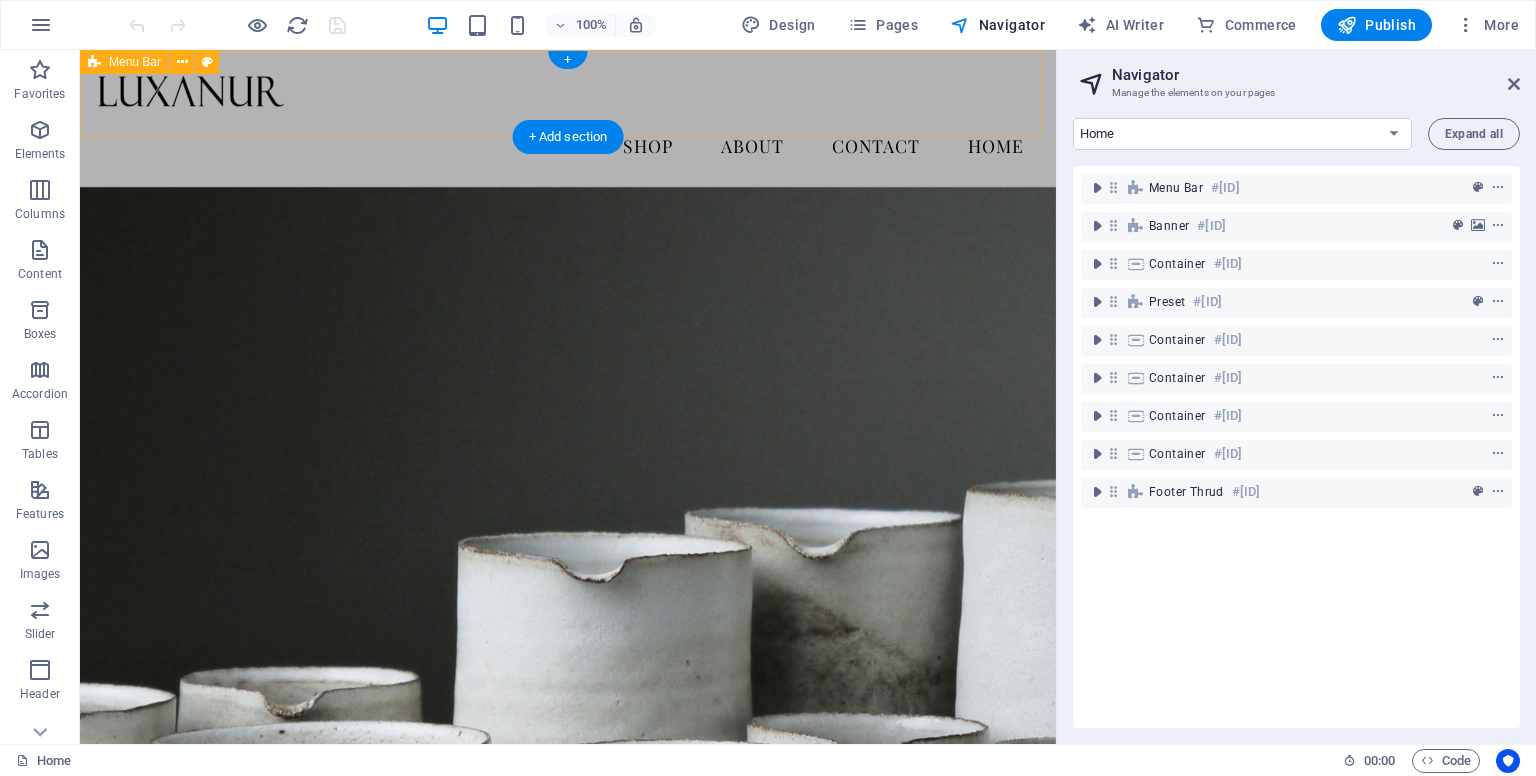 click on "Shop About Contact Home" at bounding box center (568, 118) 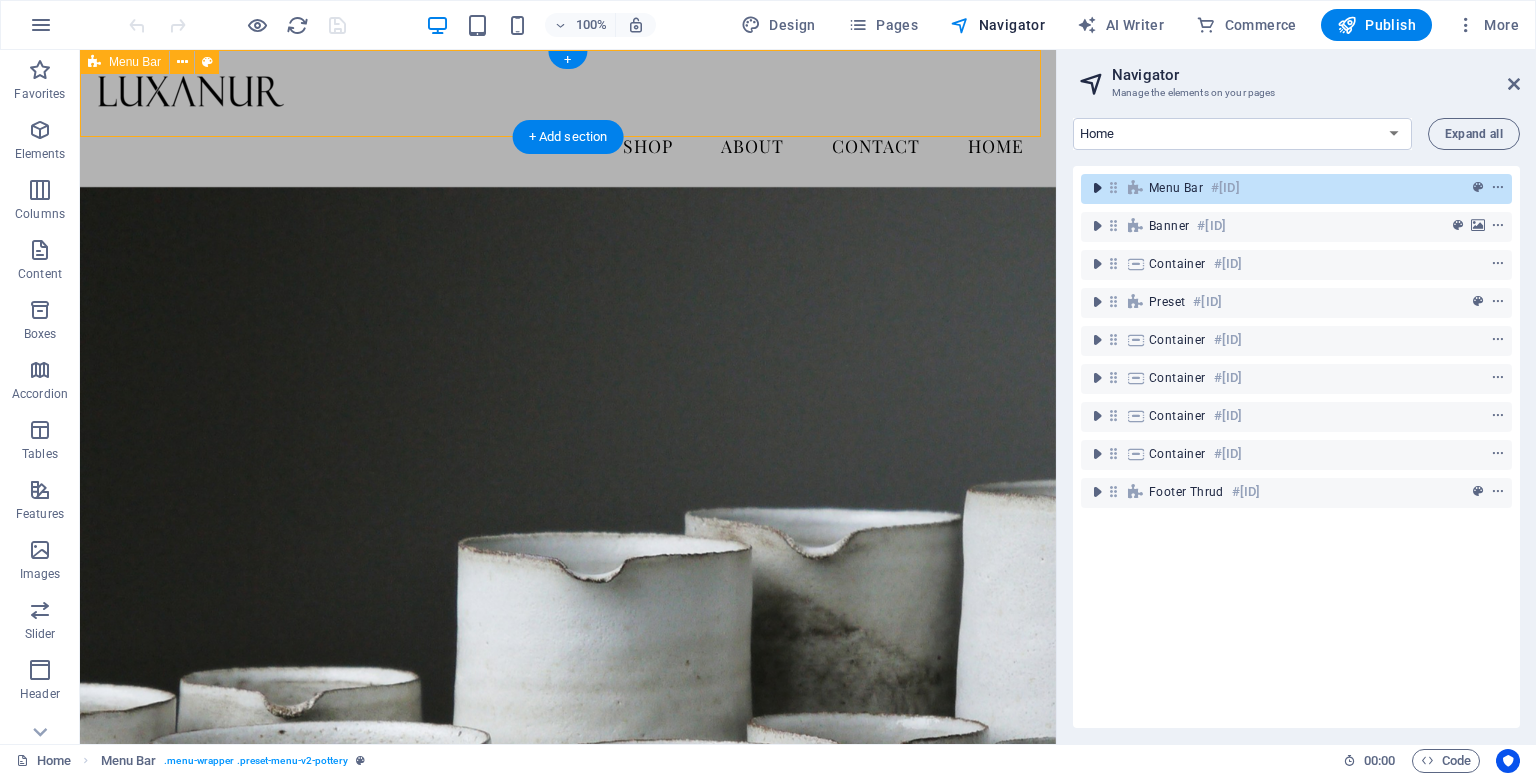 click at bounding box center (1097, 188) 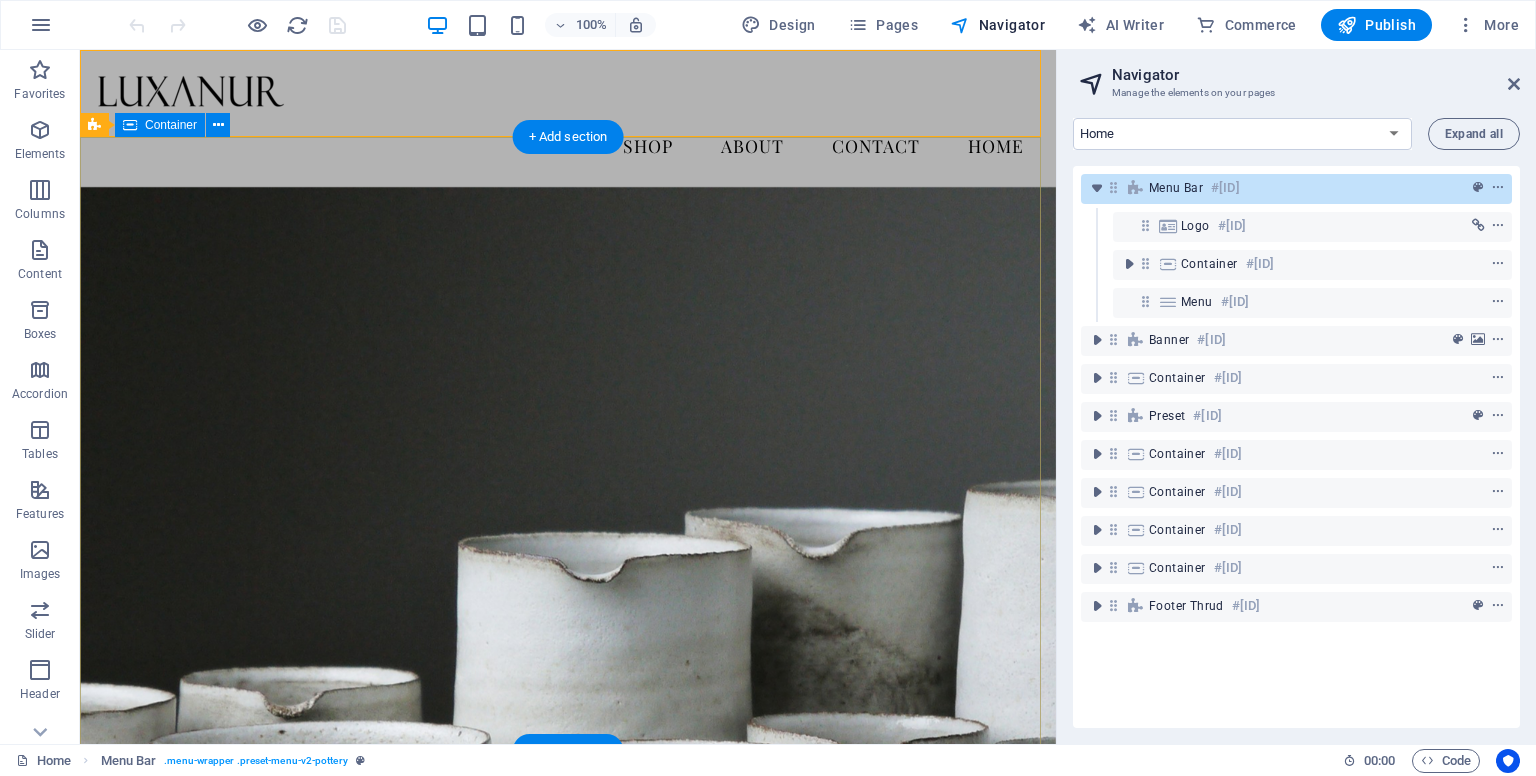 click on "Pottery is our passion Lorem ipsum dolor sit amet, consectetur adipiscing elit, sed do eiusmod tempor incididunt ut labore et dolore magna aliqua. Explore" at bounding box center [568, 992] 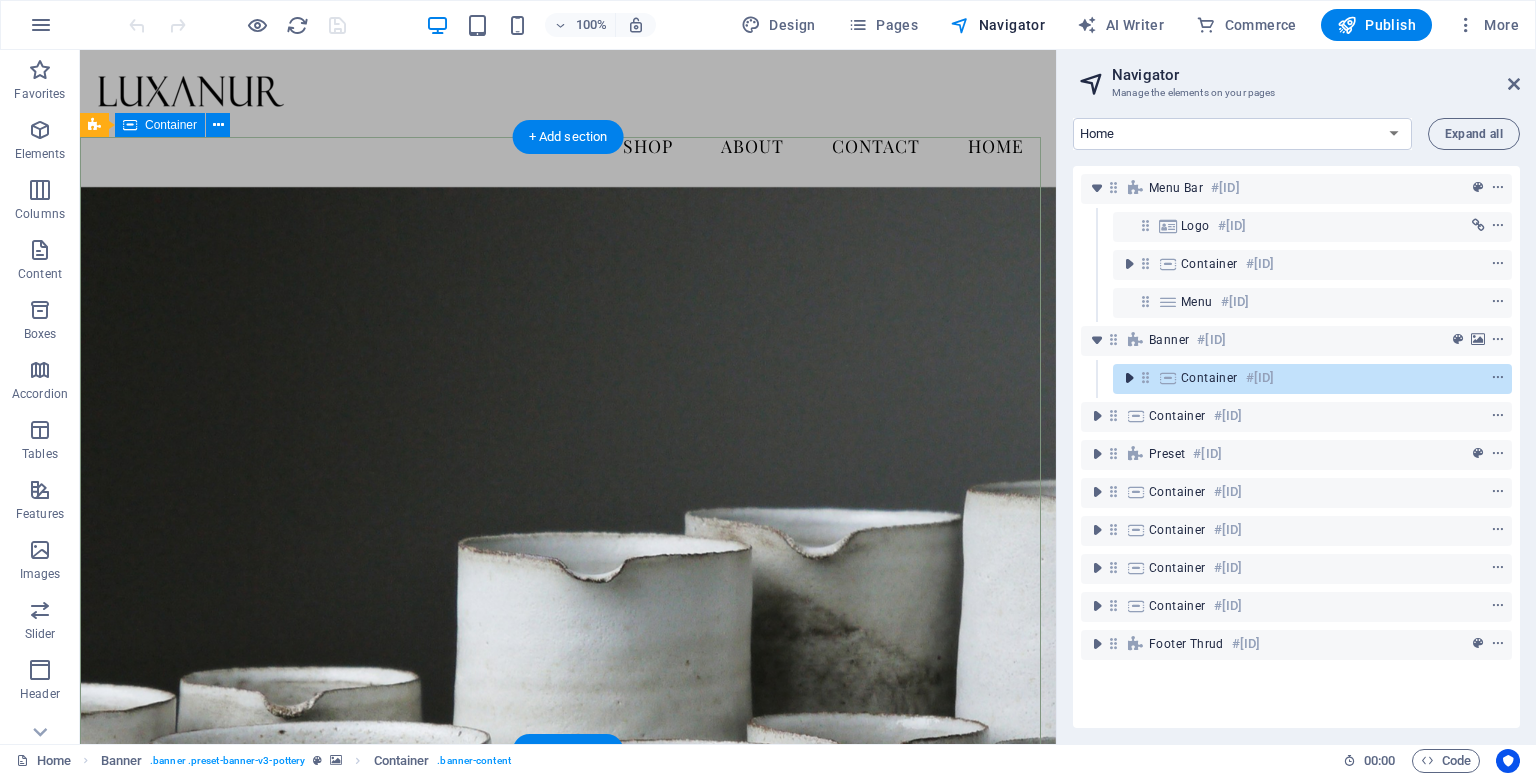 click at bounding box center [1129, 378] 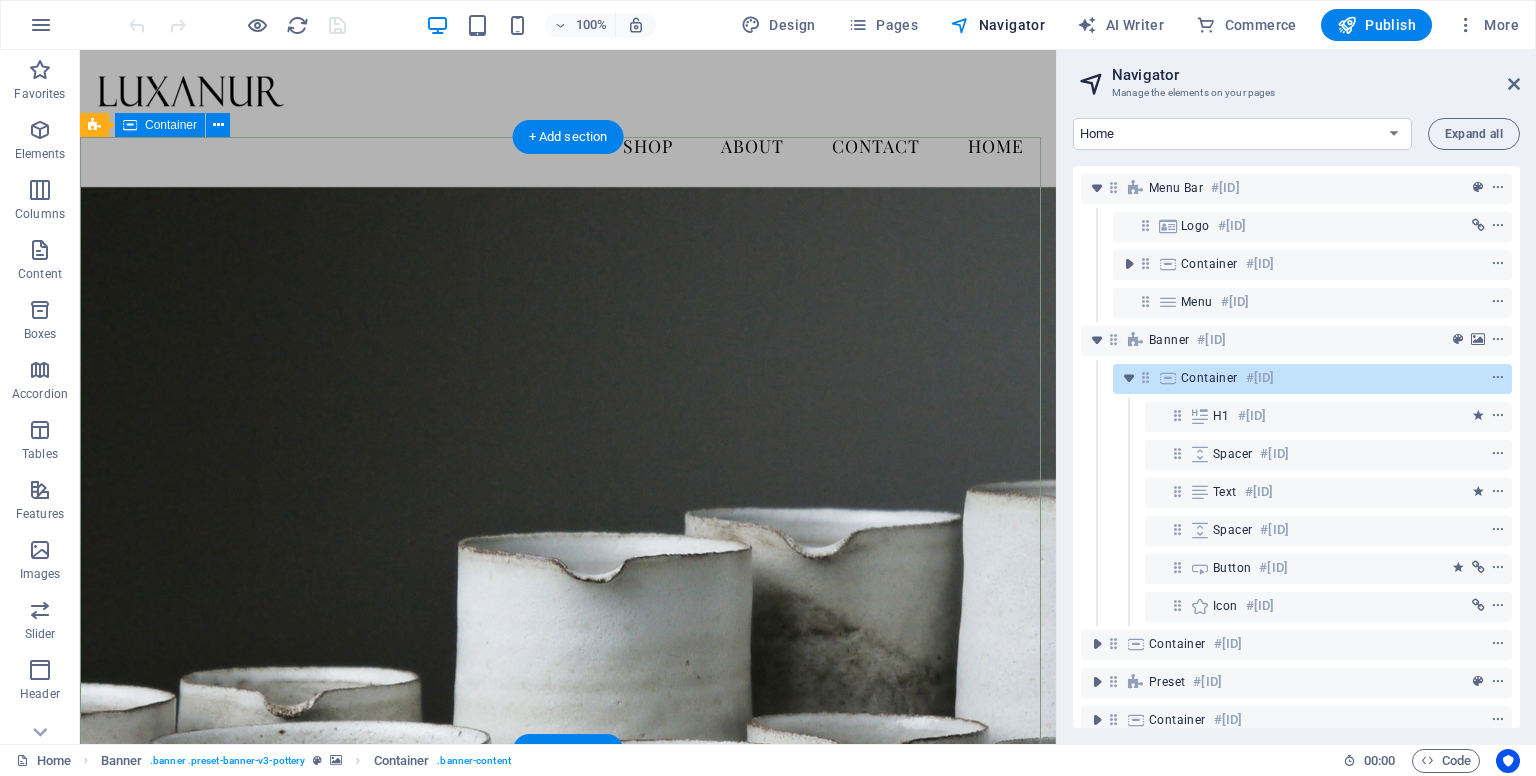 click on "Pottery is our passion Lorem ipsum dolor sit amet, consectetur adipiscing elit, sed do eiusmod tempor incididunt ut labore et dolore magna aliqua. Explore" at bounding box center [568, 992] 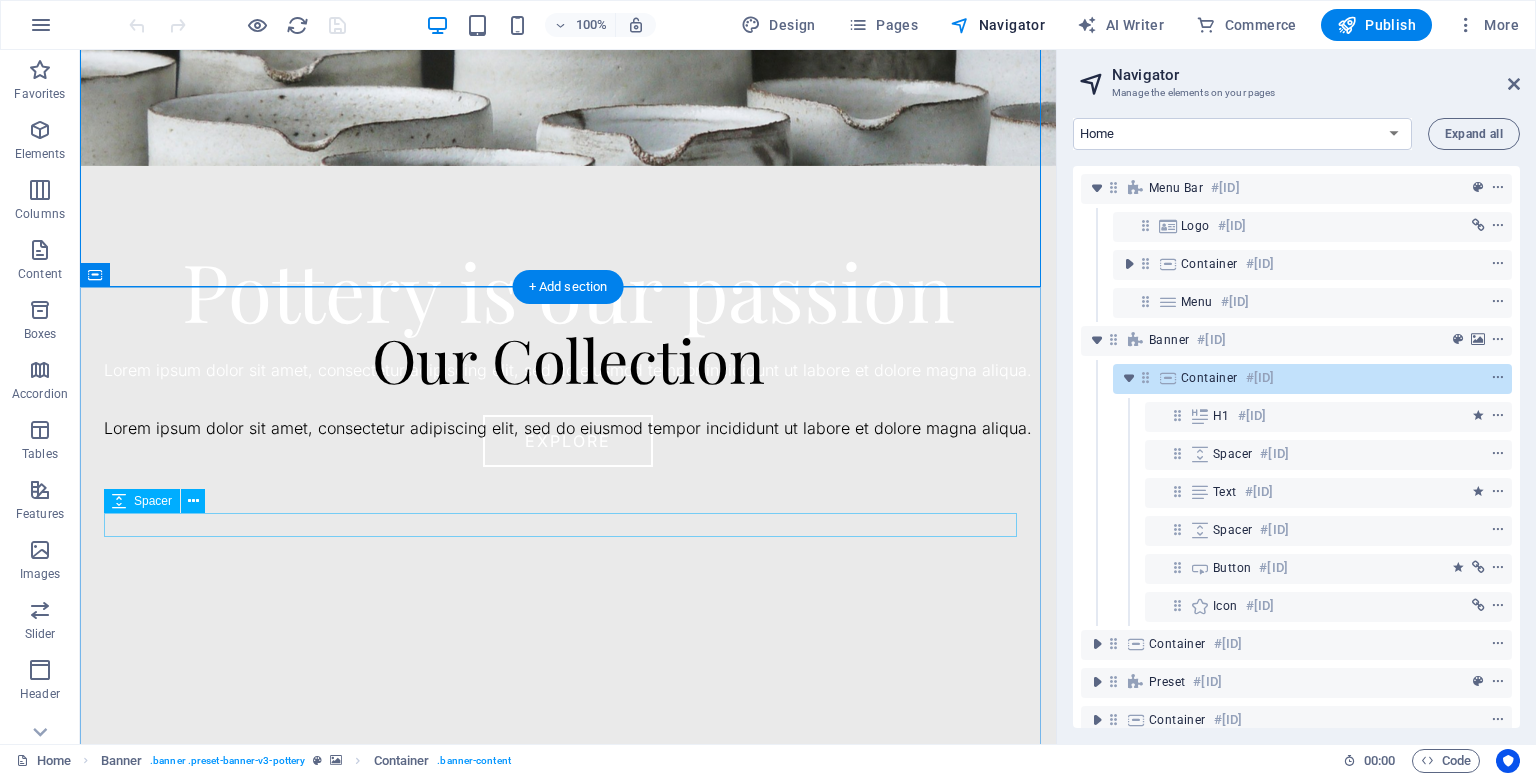 scroll, scrollTop: 700, scrollLeft: 0, axis: vertical 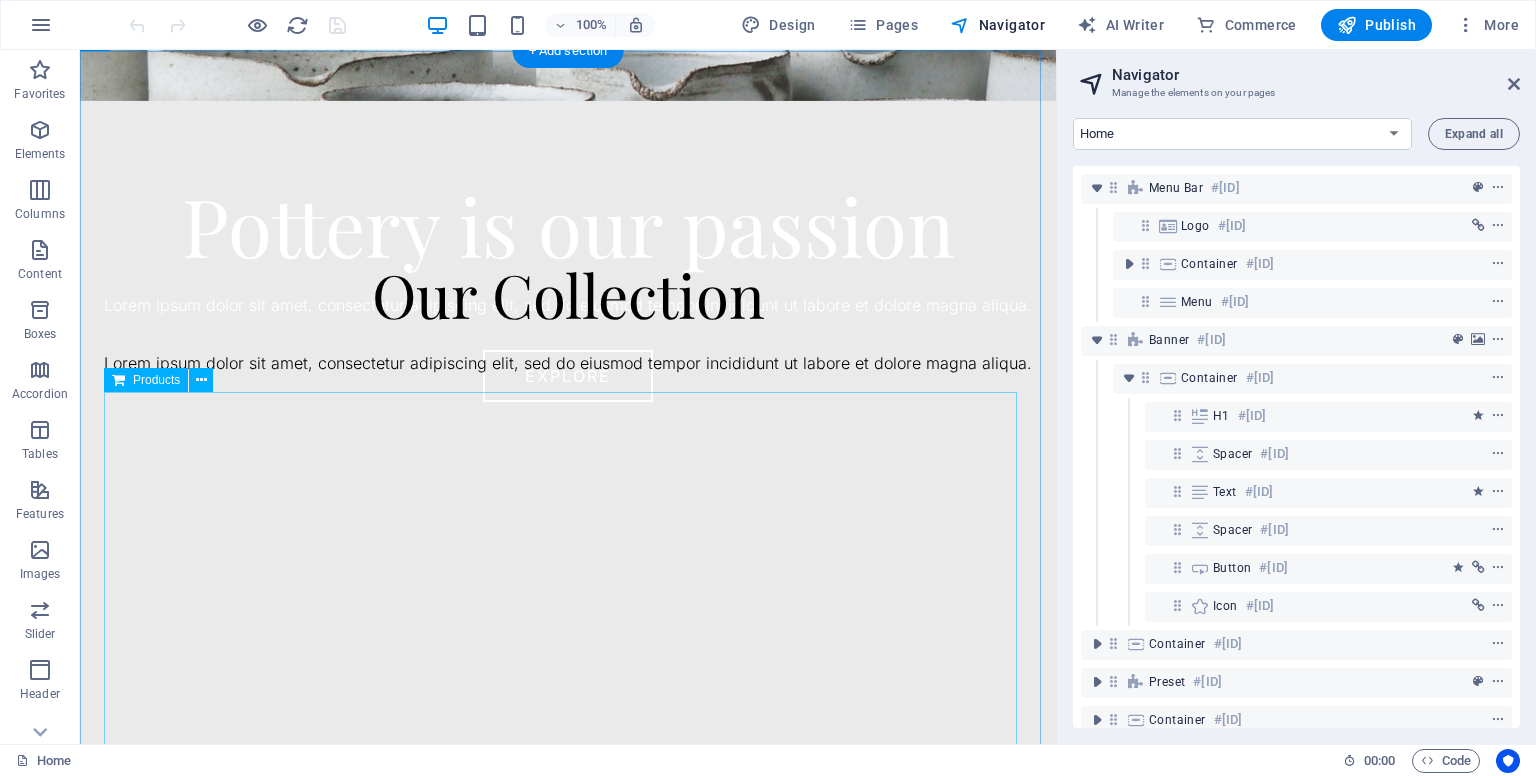click at bounding box center [568, 616] 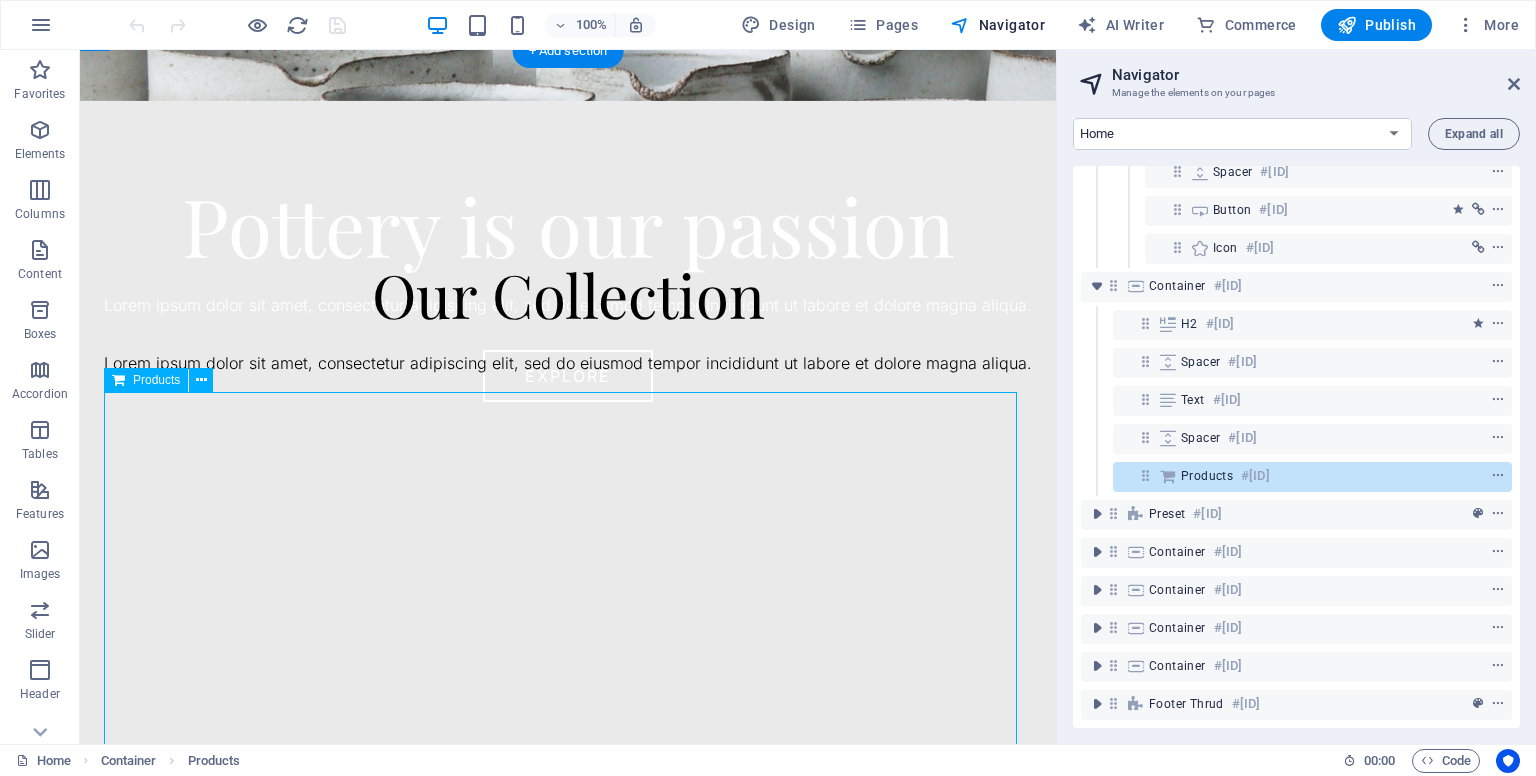 scroll, scrollTop: 372, scrollLeft: 0, axis: vertical 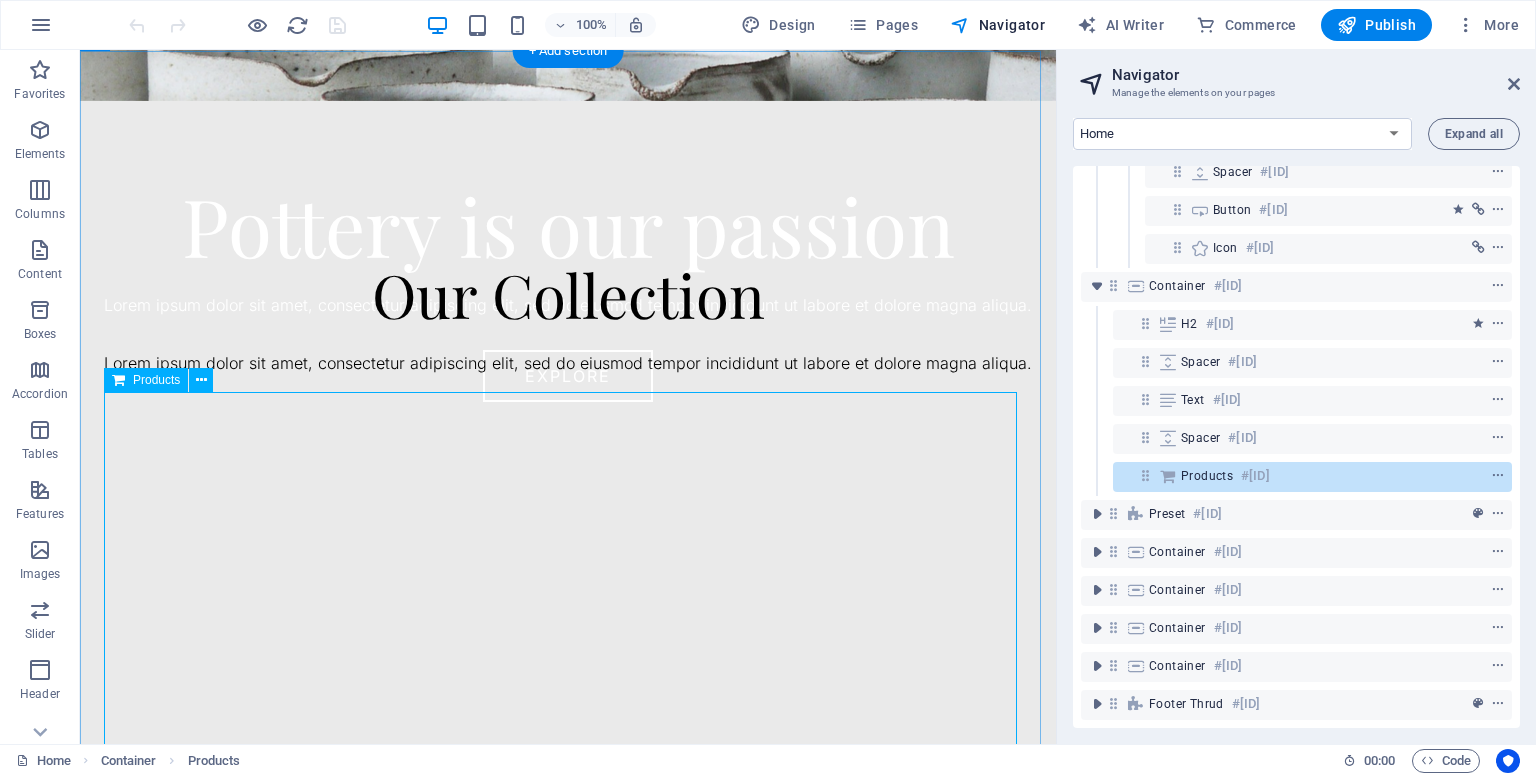 click at bounding box center (1145, 475) 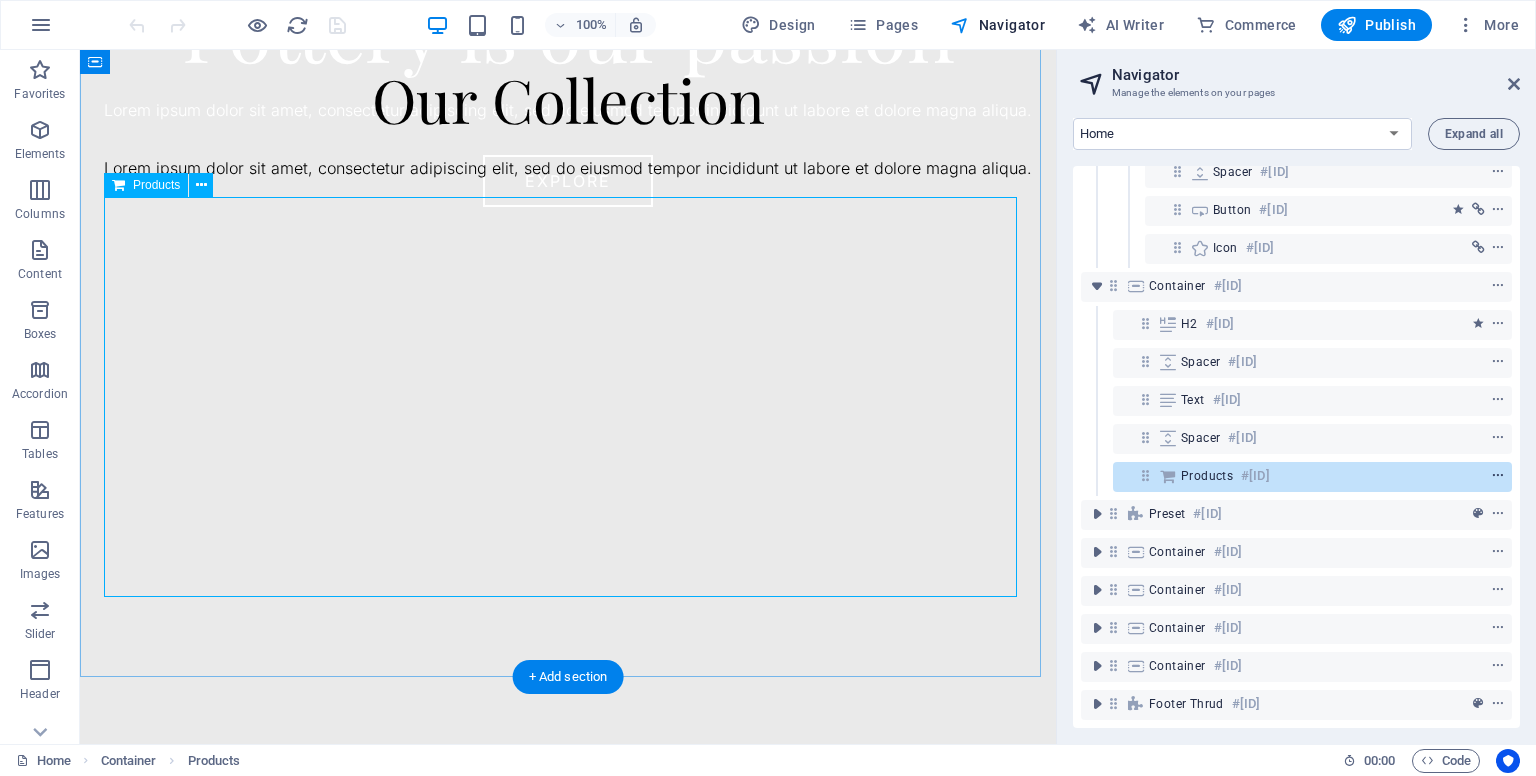 click at bounding box center (1498, 476) 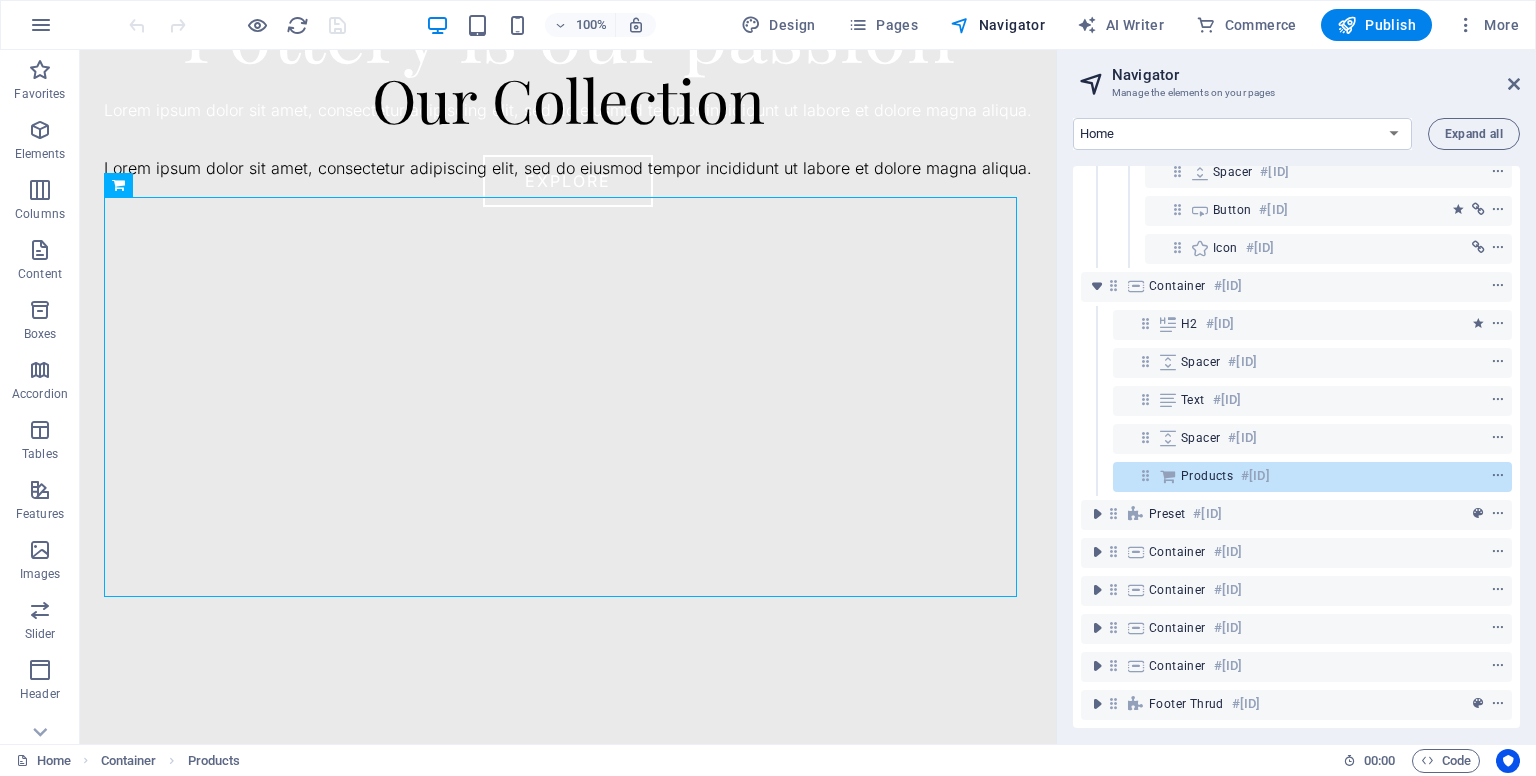 click on "Products #[ID]" at bounding box center [1296, 477] 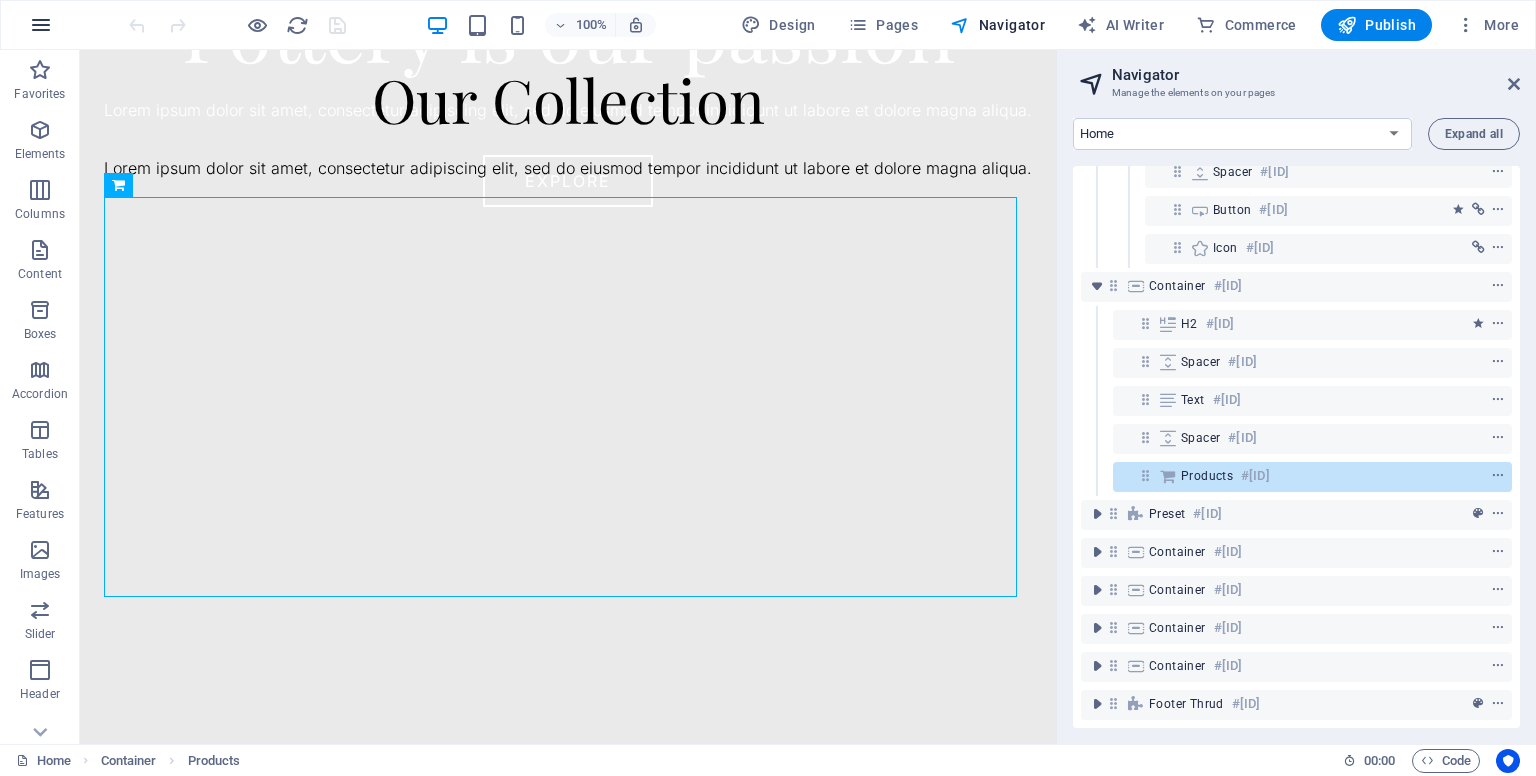 click at bounding box center (41, 25) 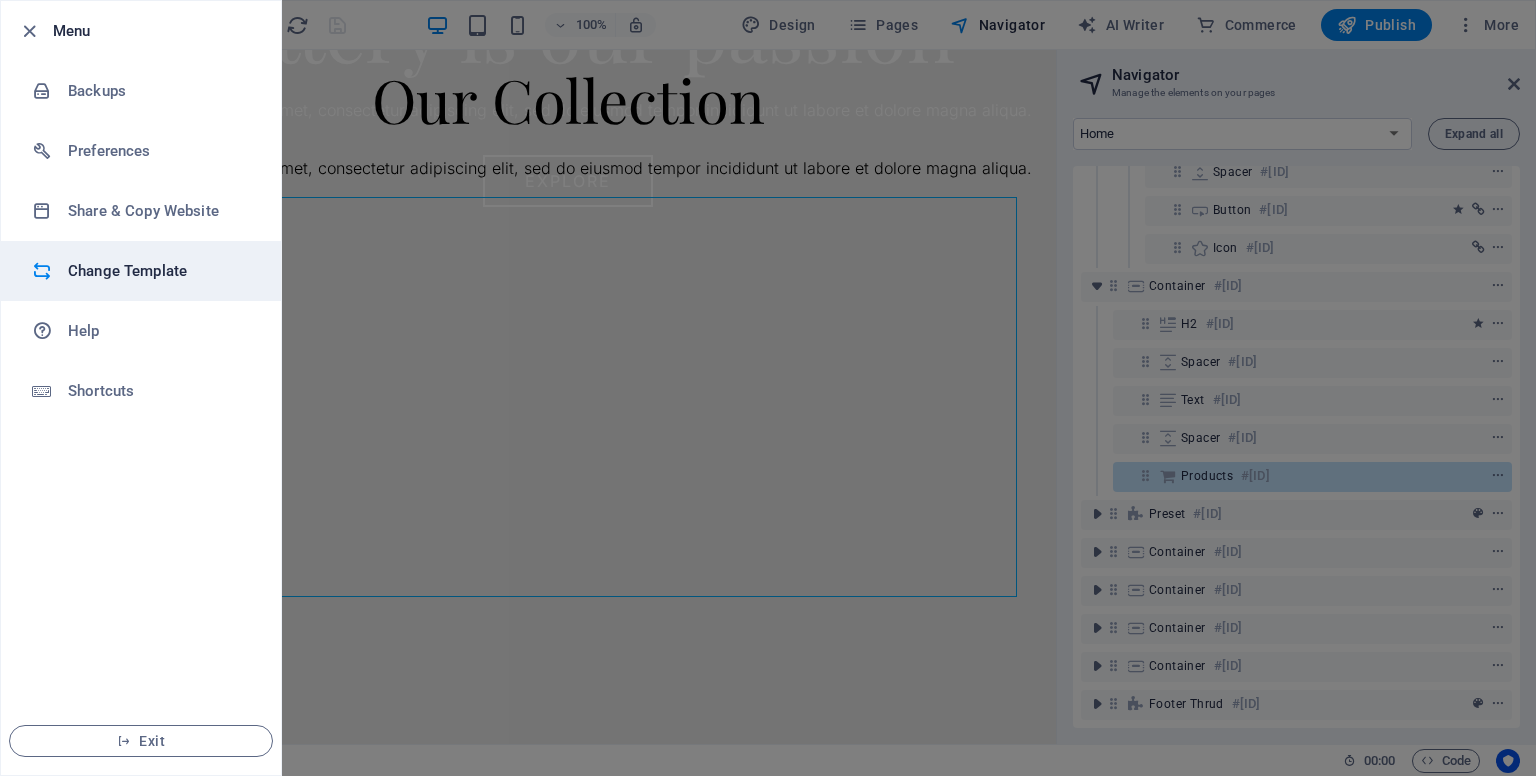 click on "Change Template" at bounding box center [160, 271] 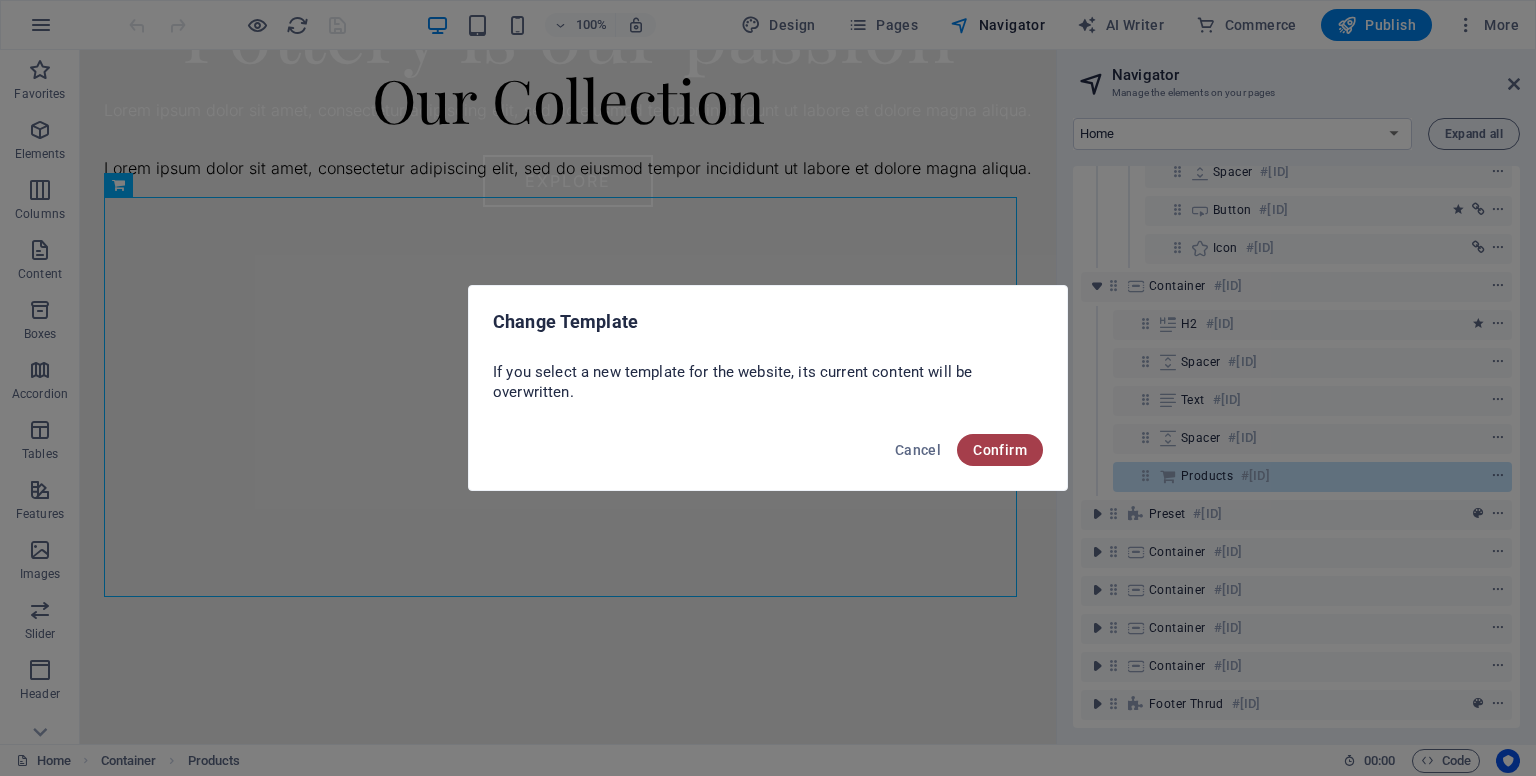 click on "Confirm" at bounding box center (1000, 450) 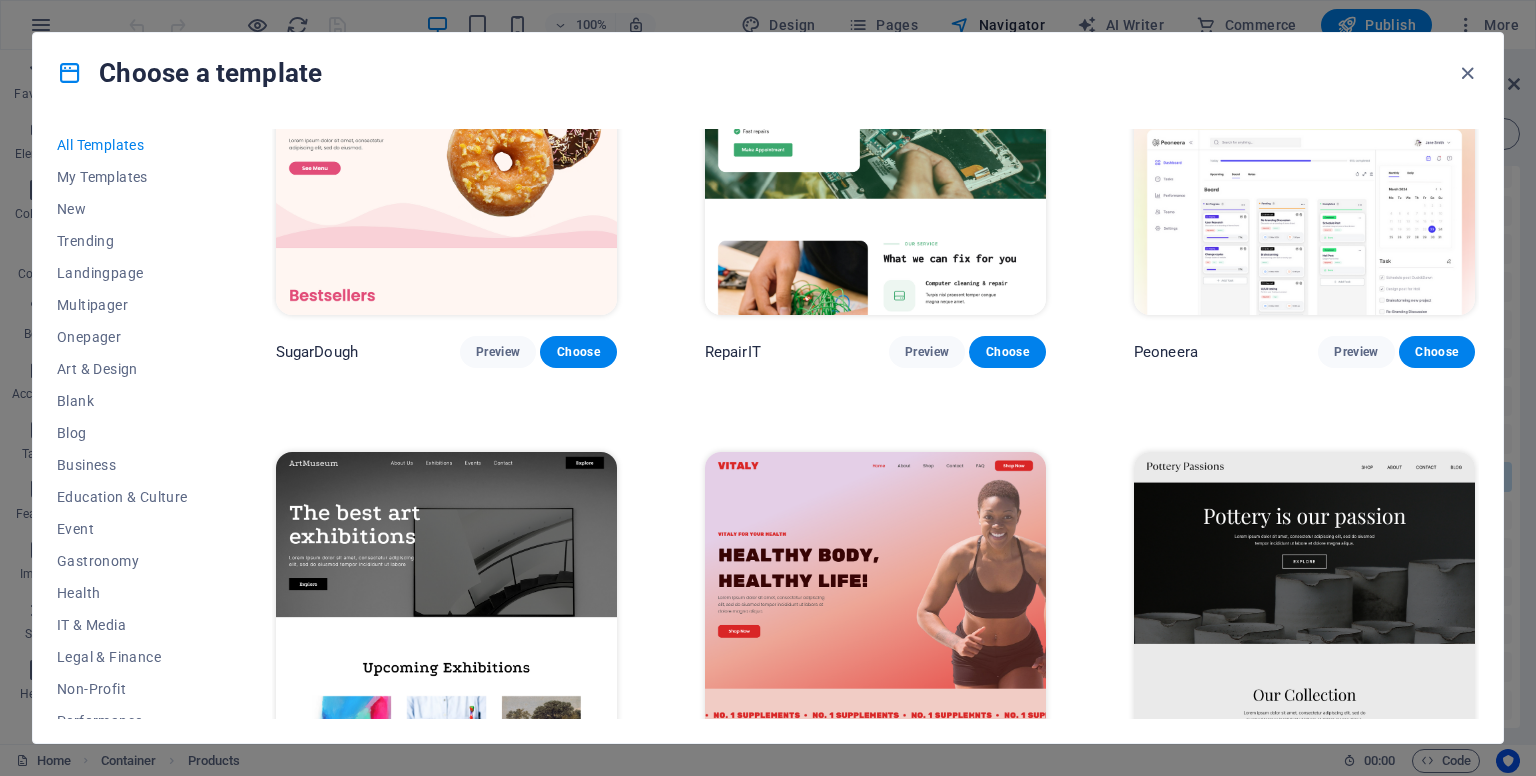scroll, scrollTop: 0, scrollLeft: 0, axis: both 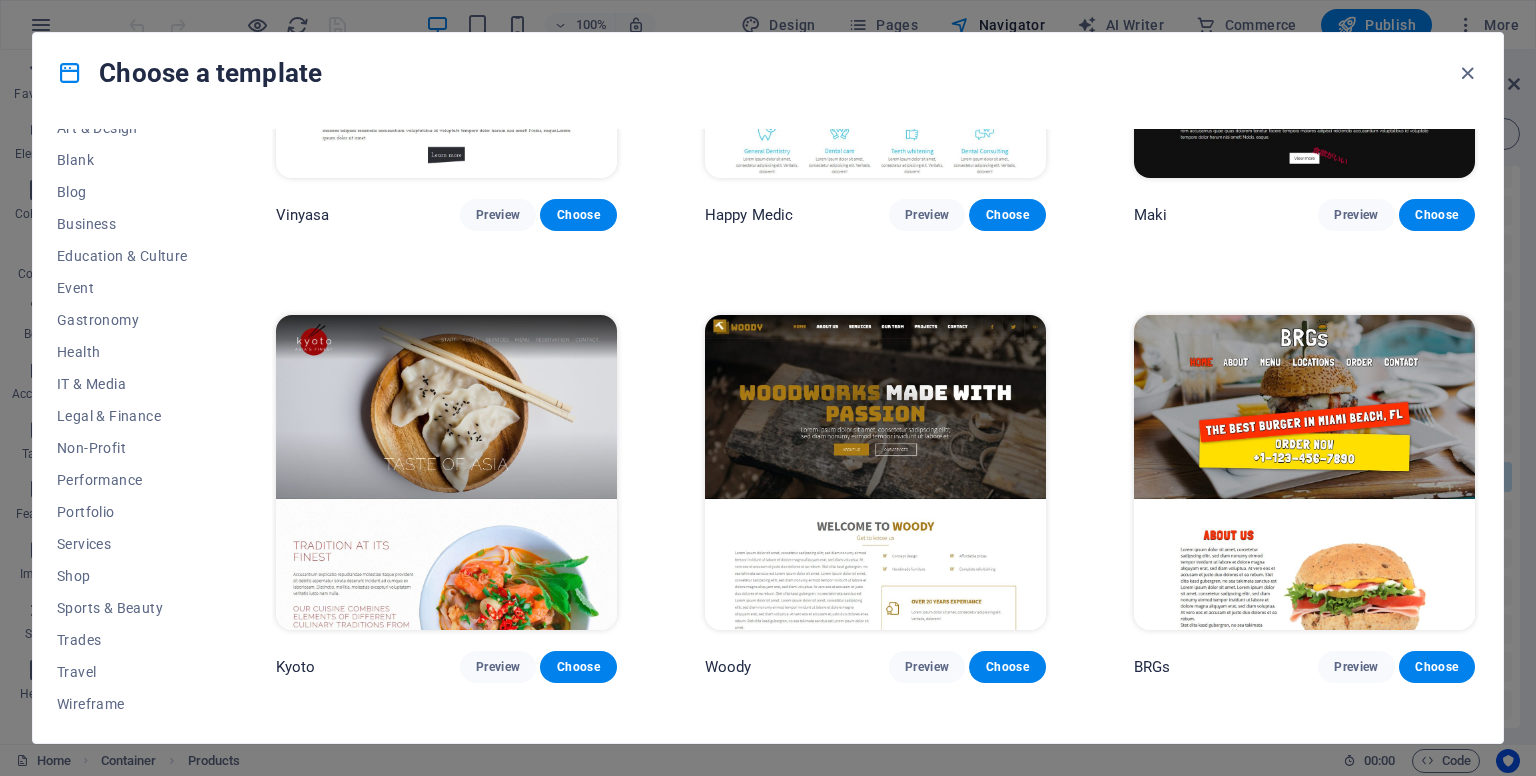 click at bounding box center (70, 73) 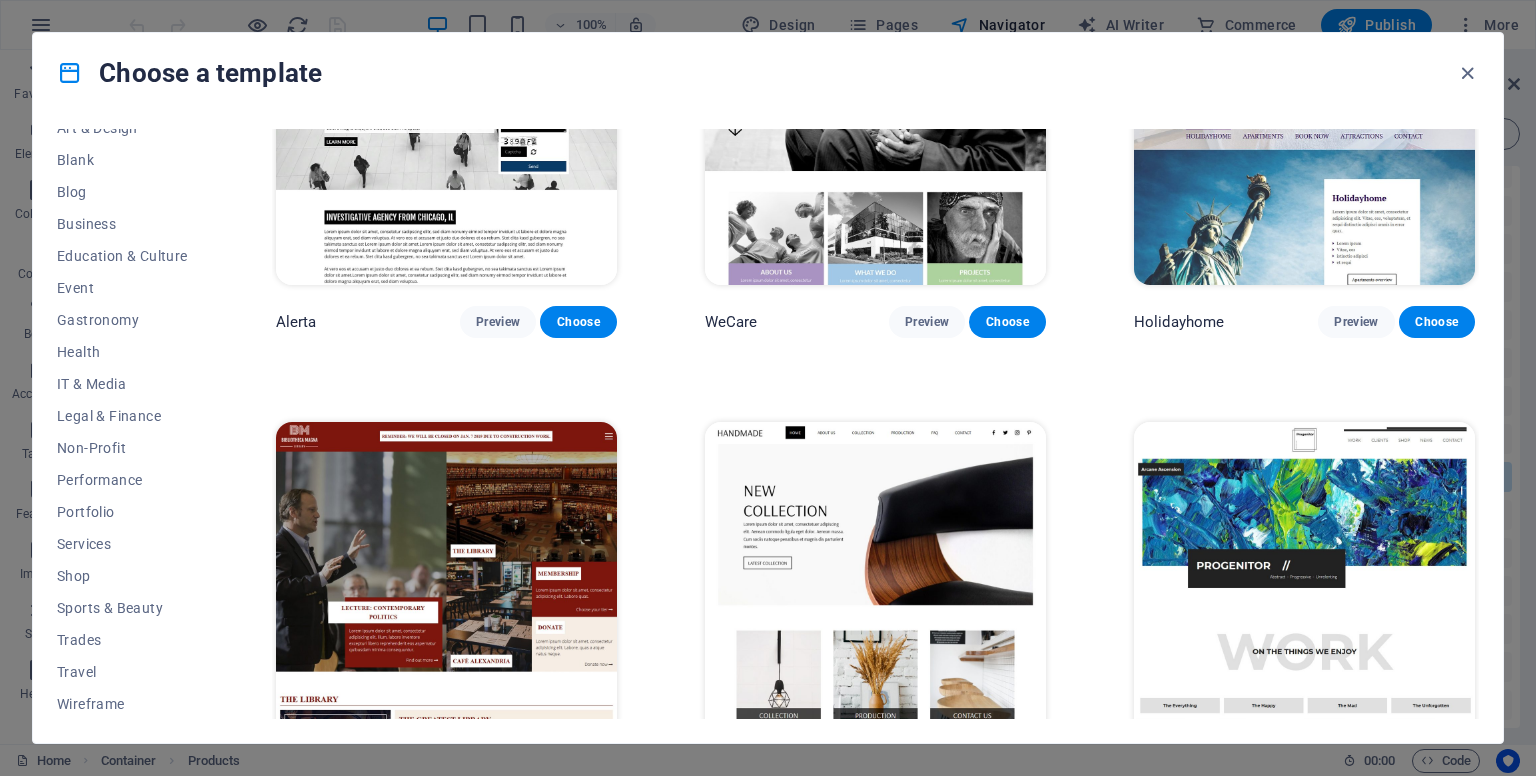 scroll, scrollTop: 12800, scrollLeft: 0, axis: vertical 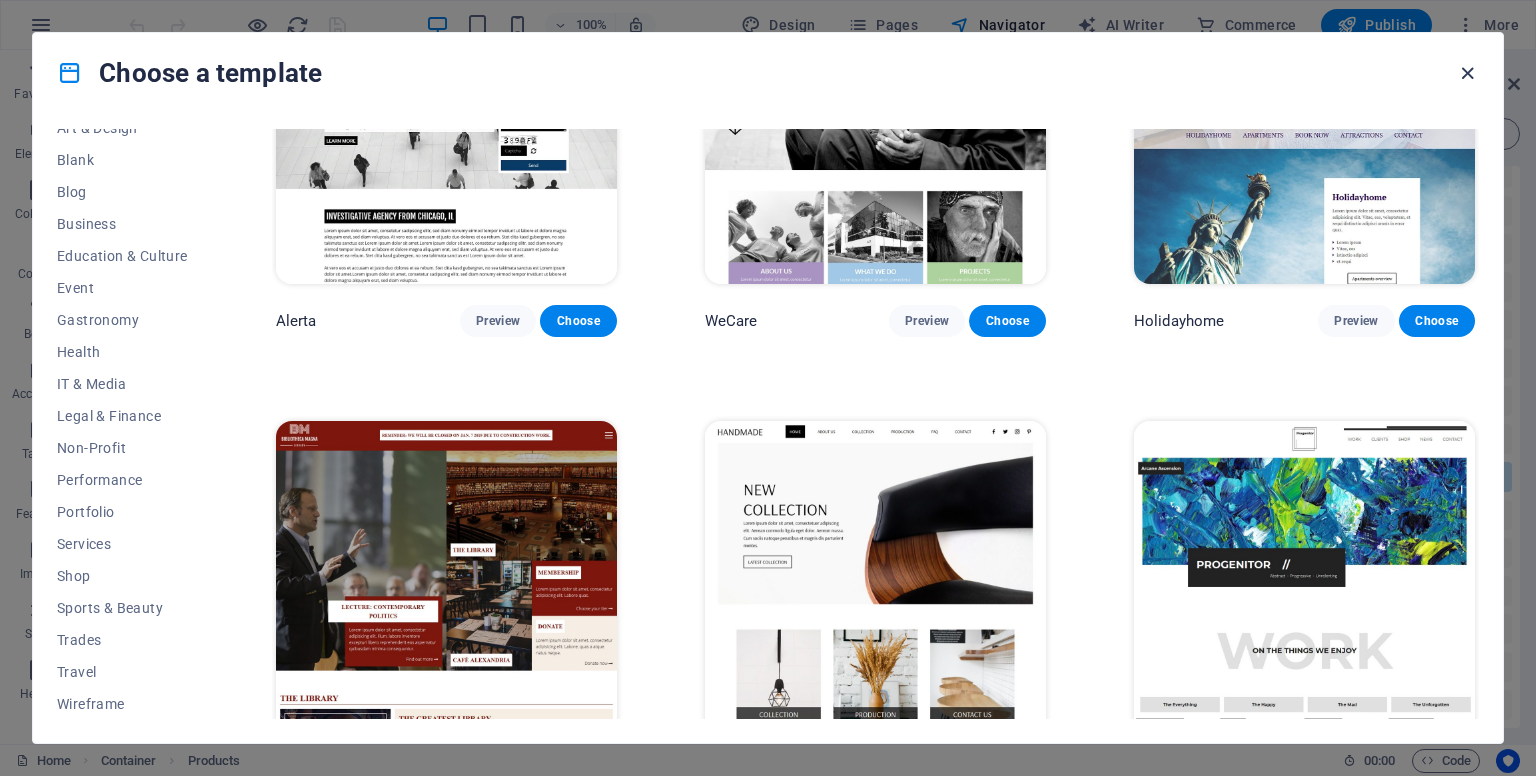 click at bounding box center (1467, 73) 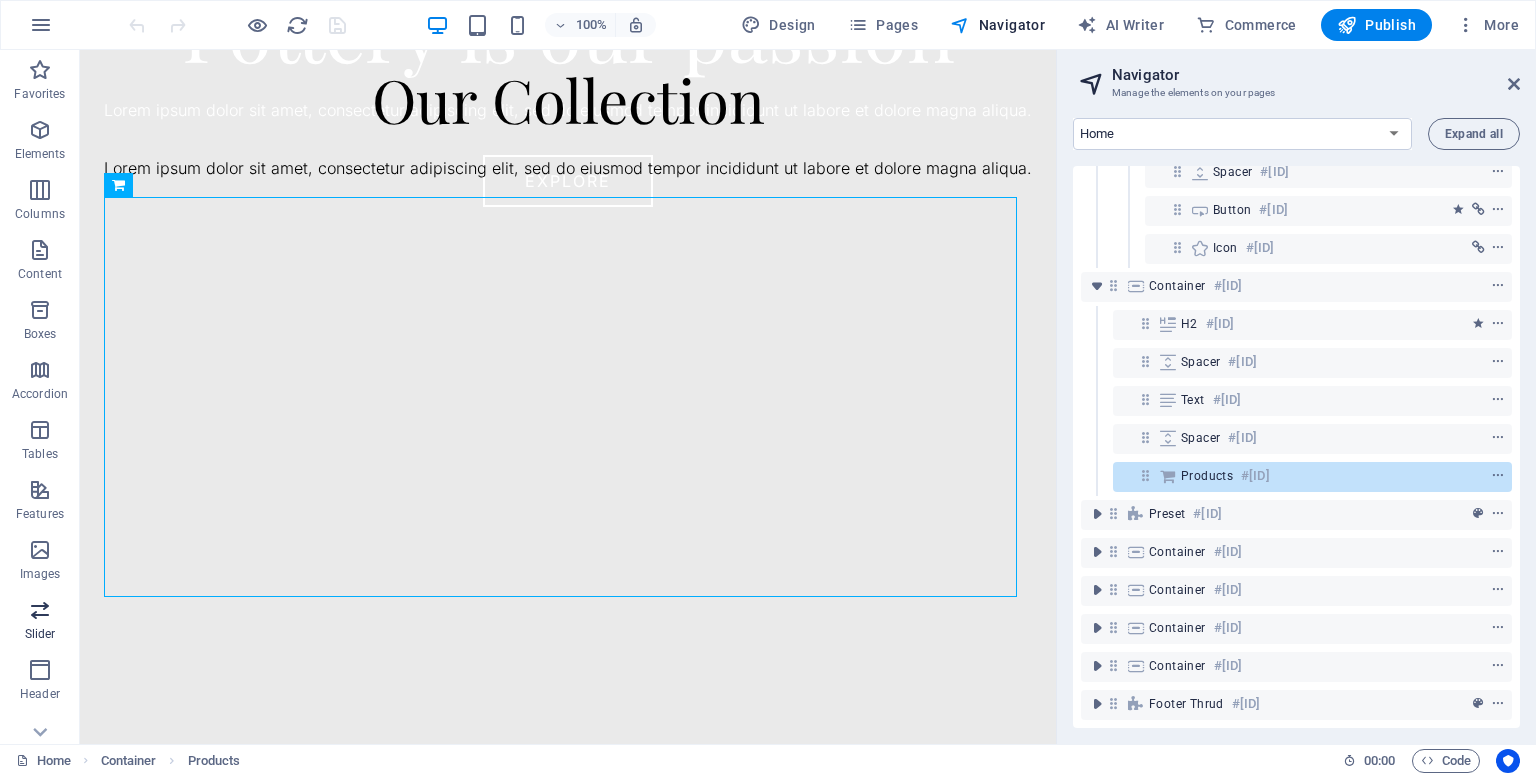 click on "Slider" at bounding box center [40, 622] 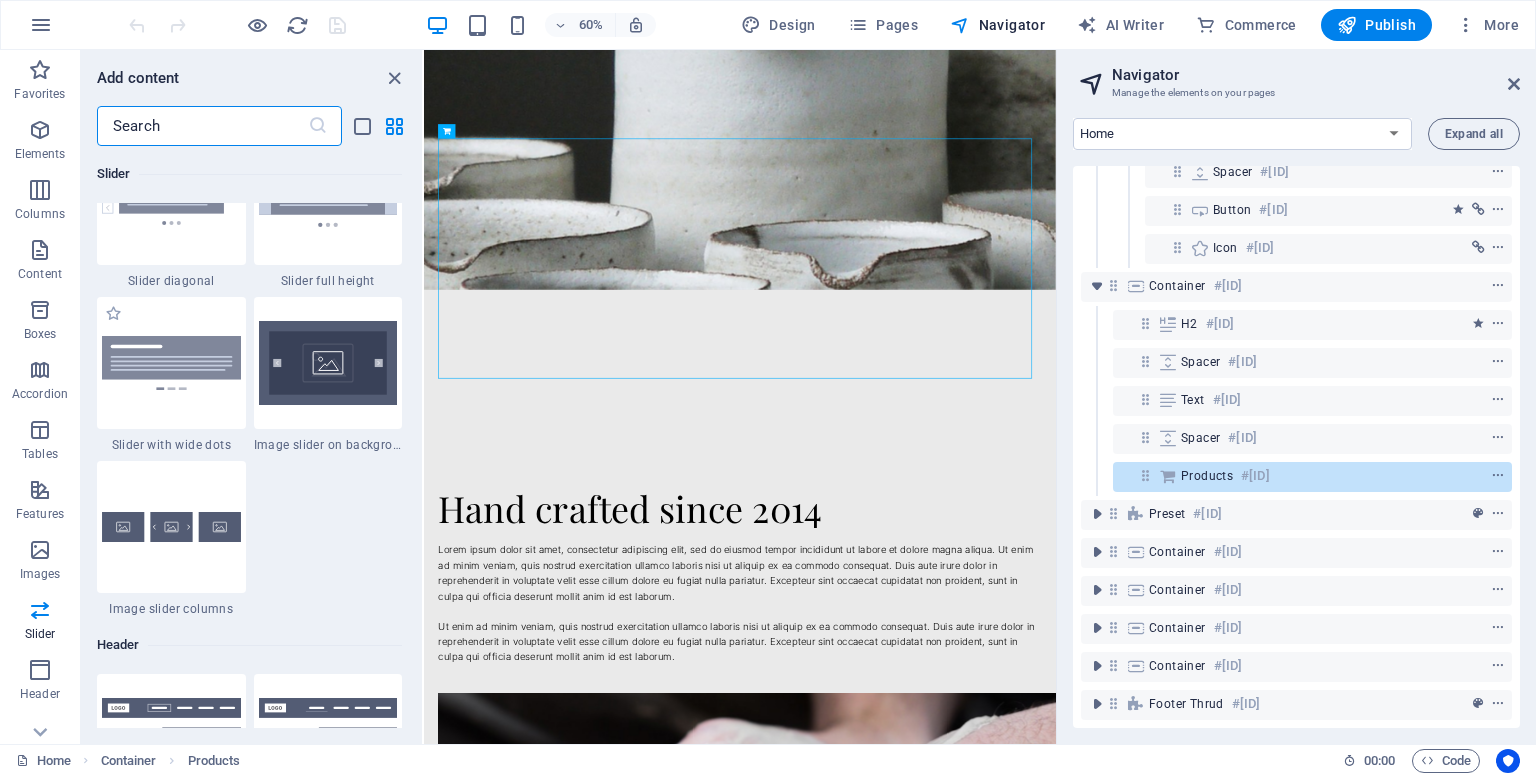 scroll, scrollTop: 11636, scrollLeft: 0, axis: vertical 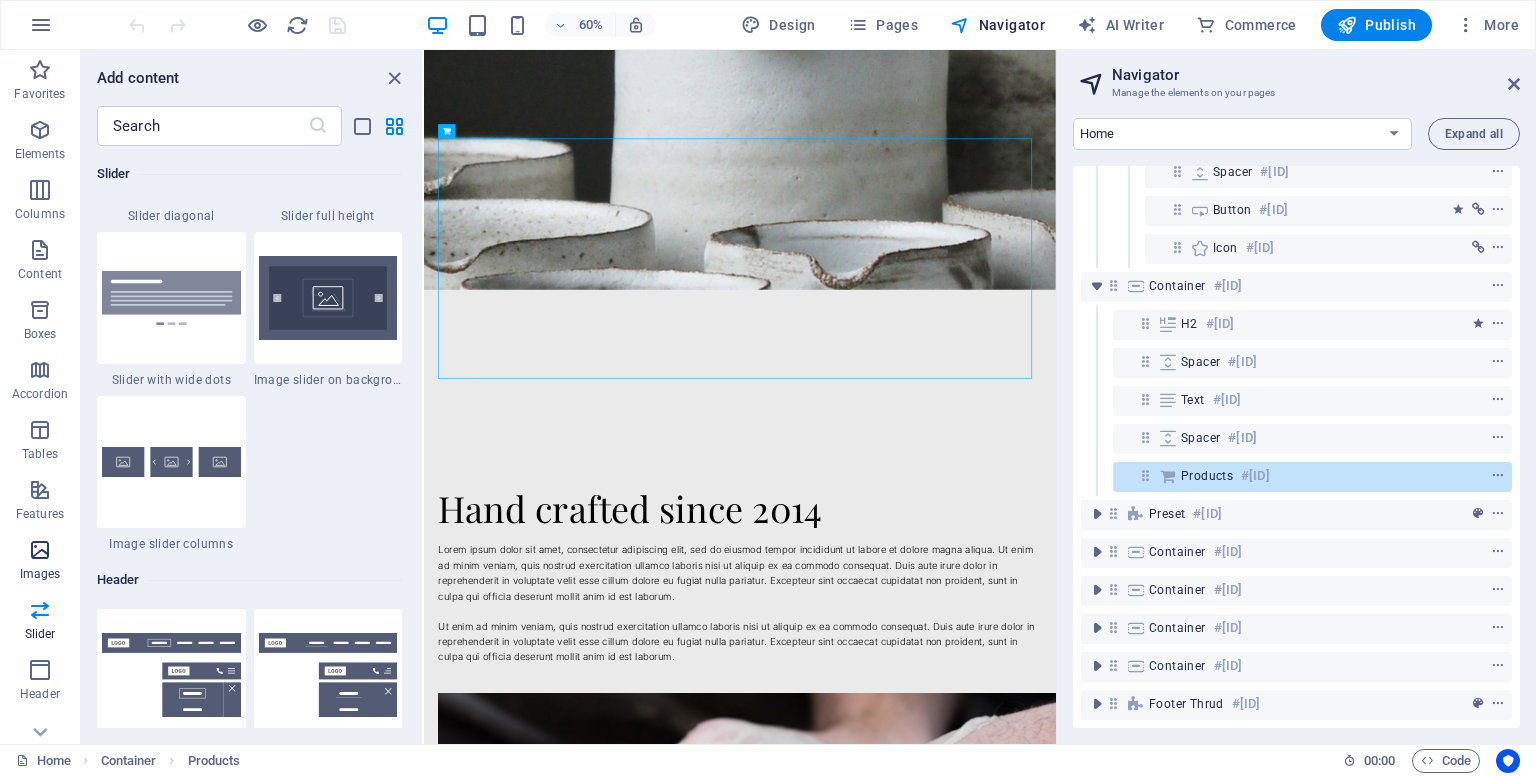 click at bounding box center [40, 550] 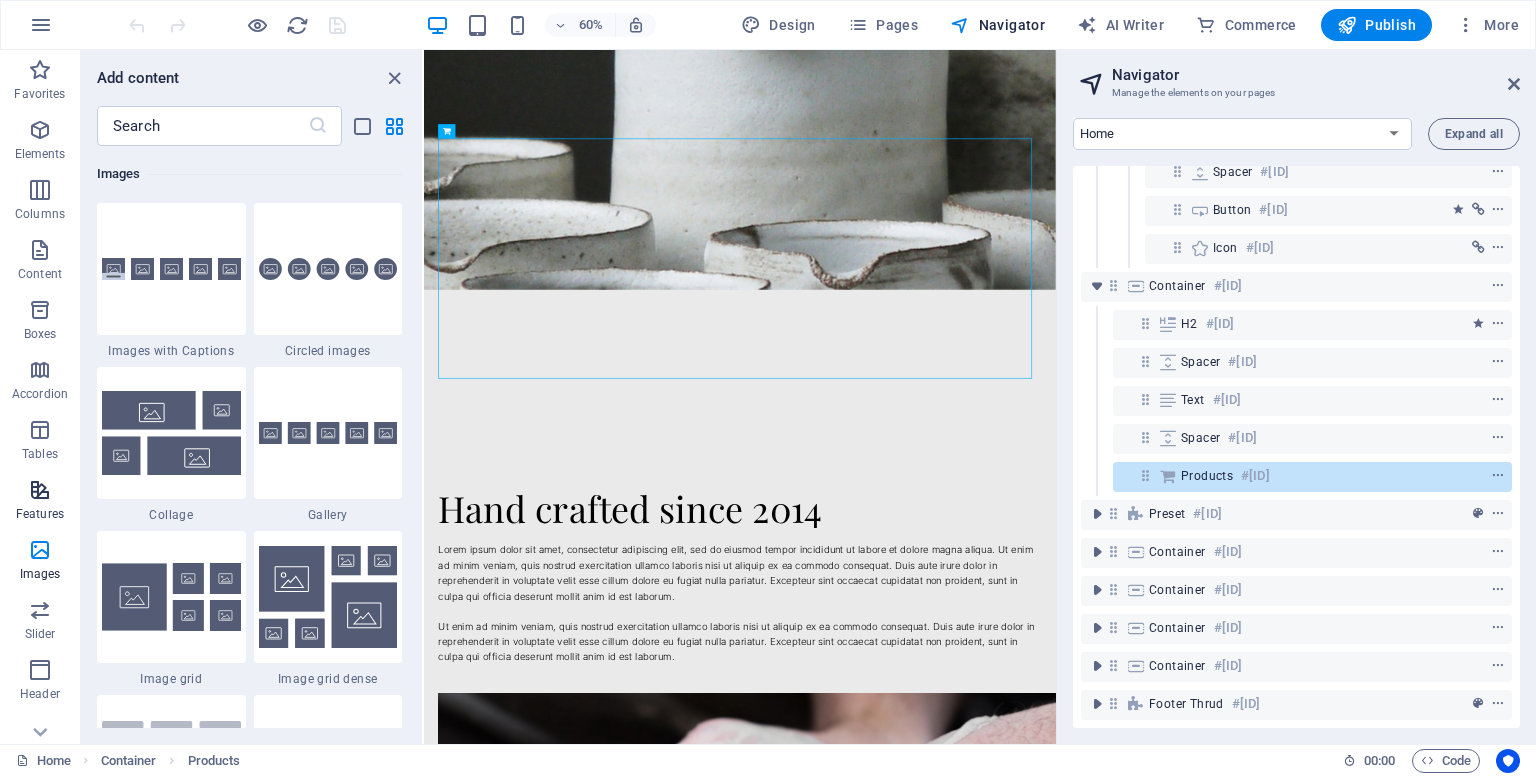 click at bounding box center [40, 490] 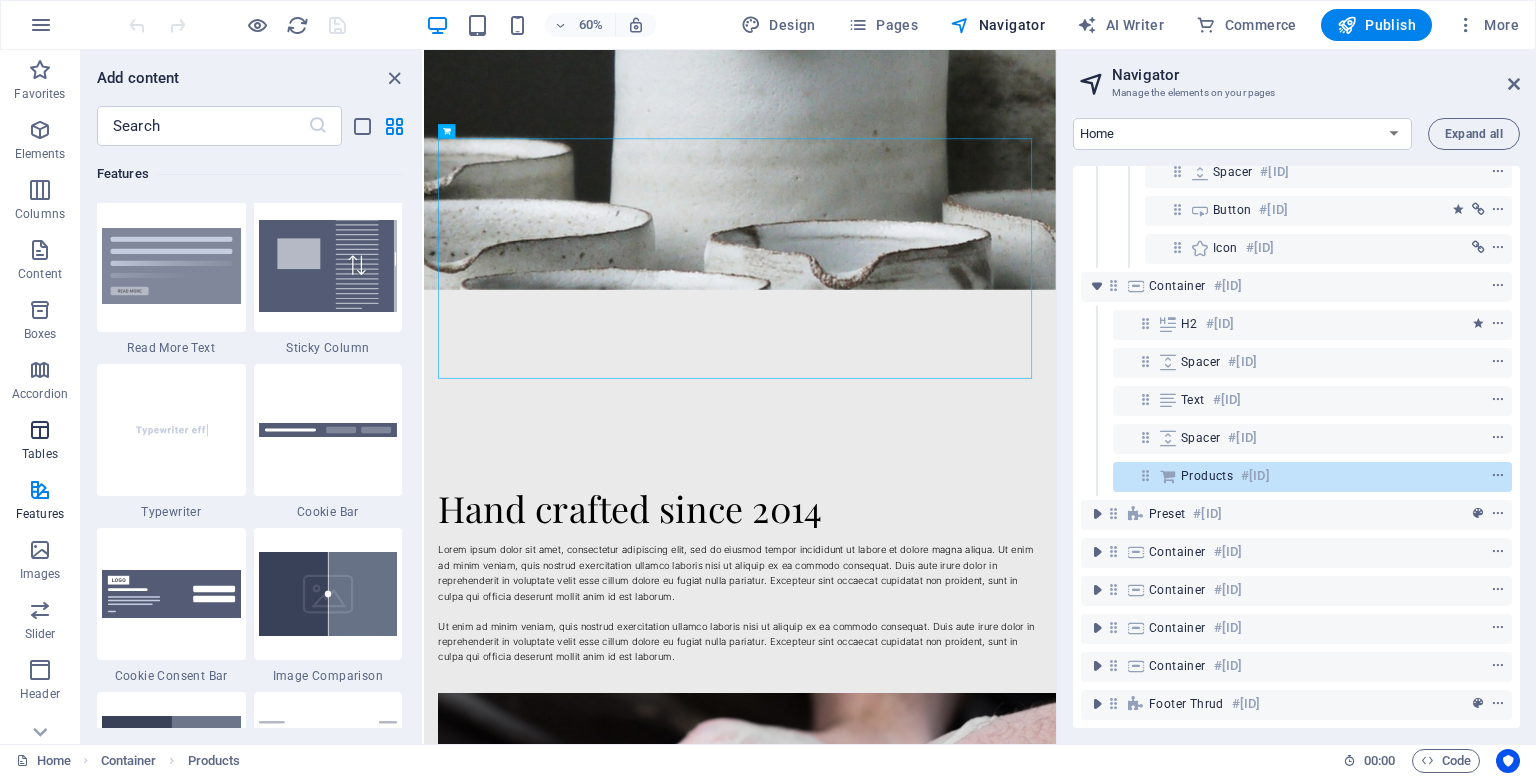 scroll, scrollTop: 7795, scrollLeft: 0, axis: vertical 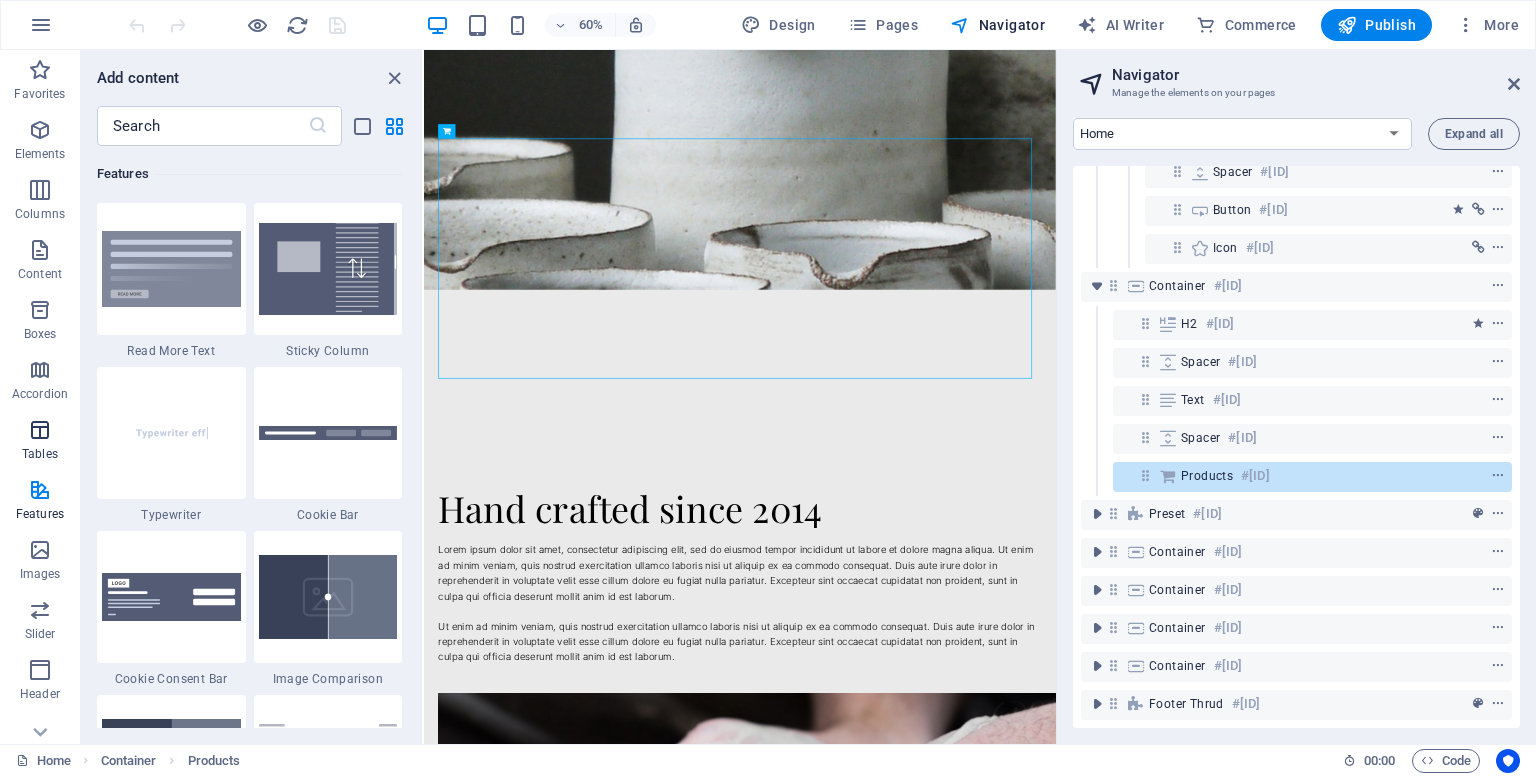 click at bounding box center (40, 430) 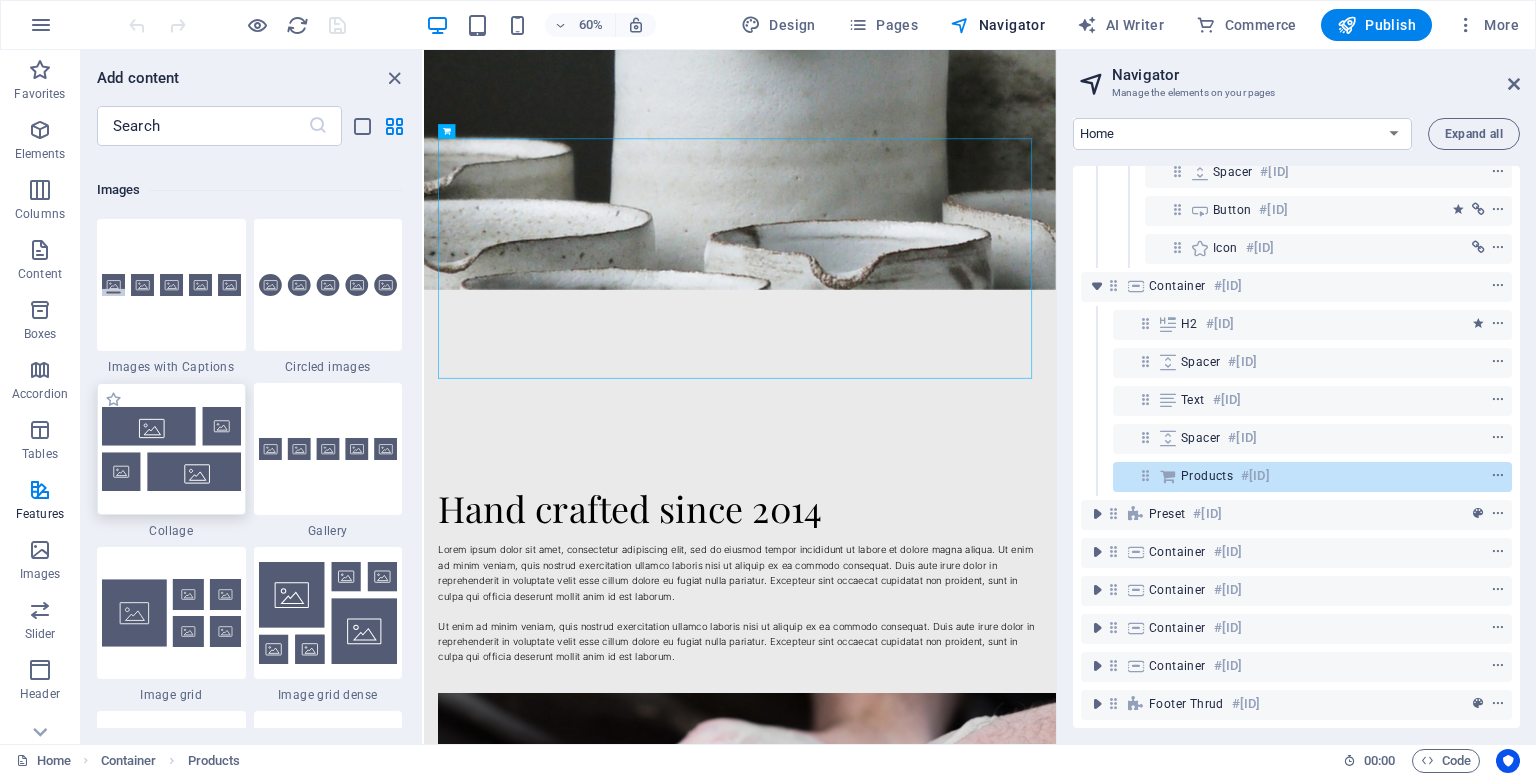 scroll, scrollTop: 10126, scrollLeft: 0, axis: vertical 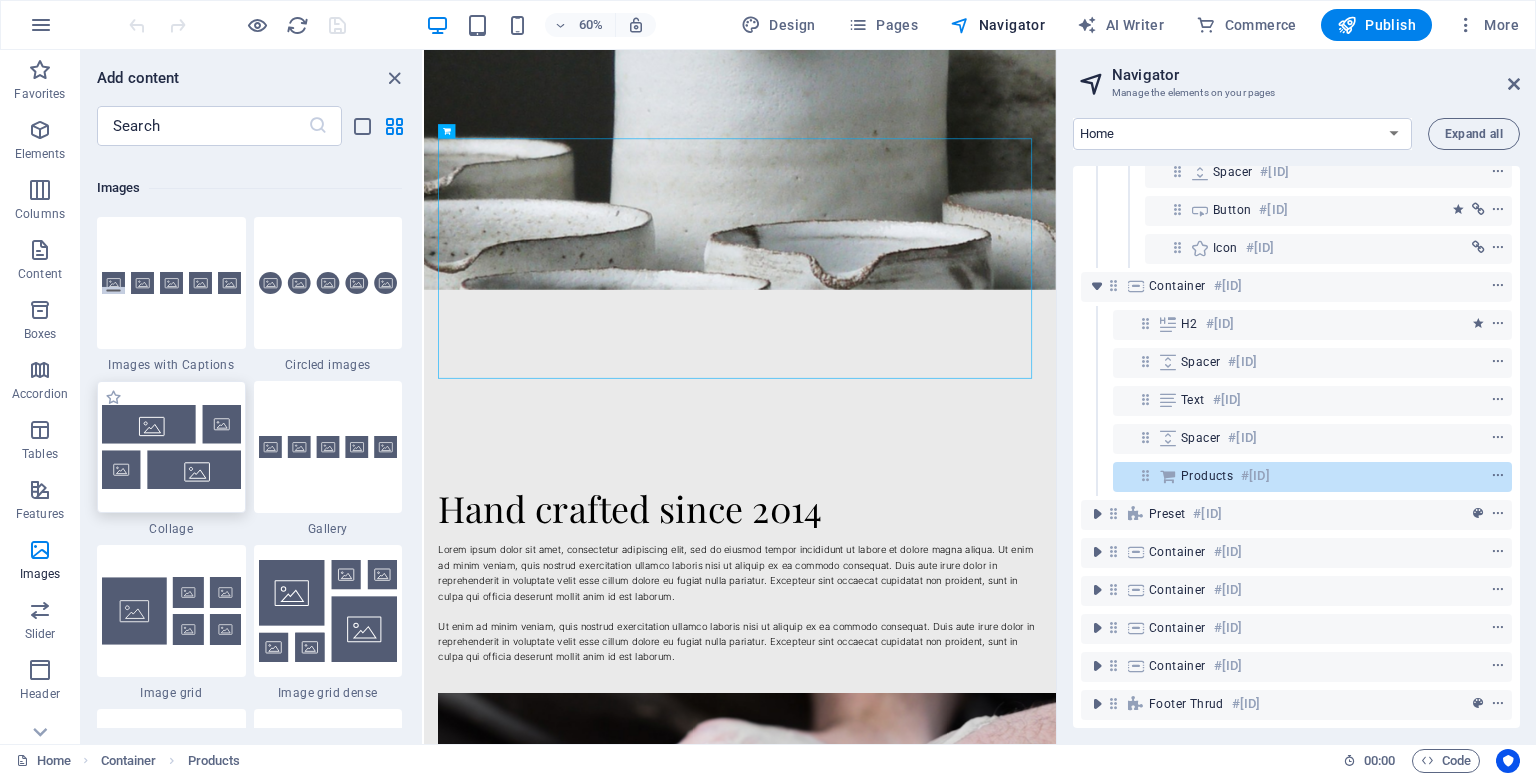 click at bounding box center (171, 446) 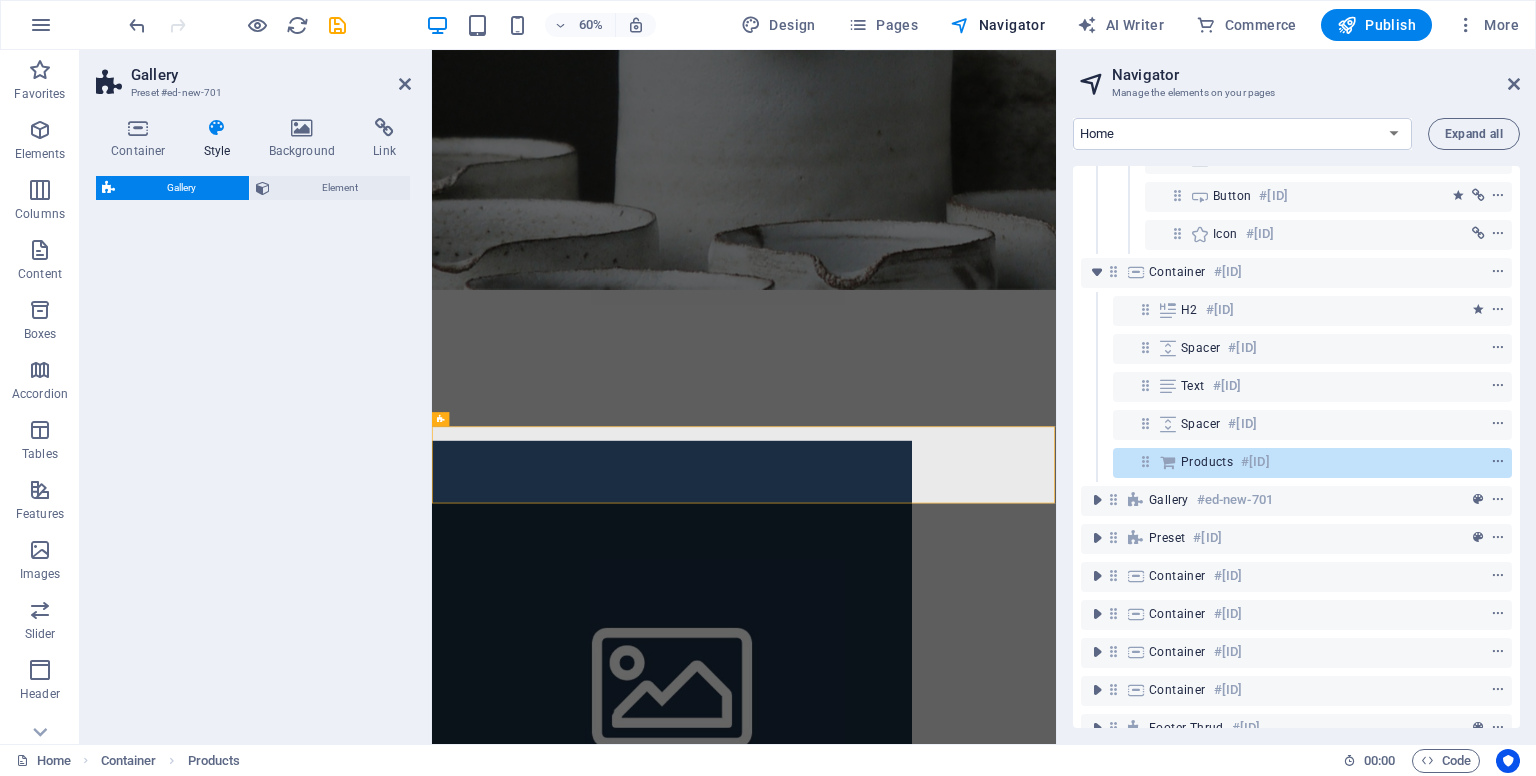 select on "rem" 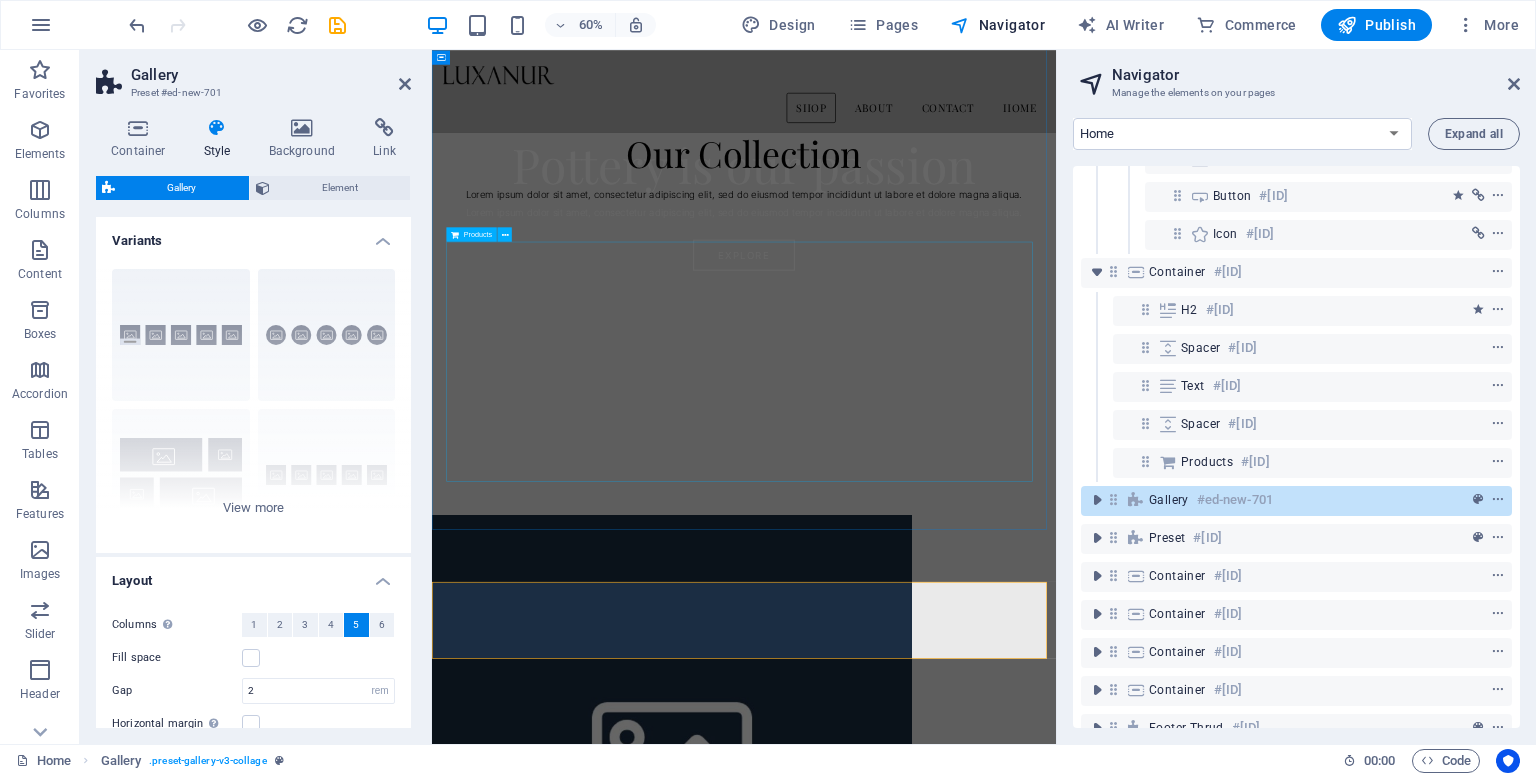 scroll, scrollTop: 495, scrollLeft: 0, axis: vertical 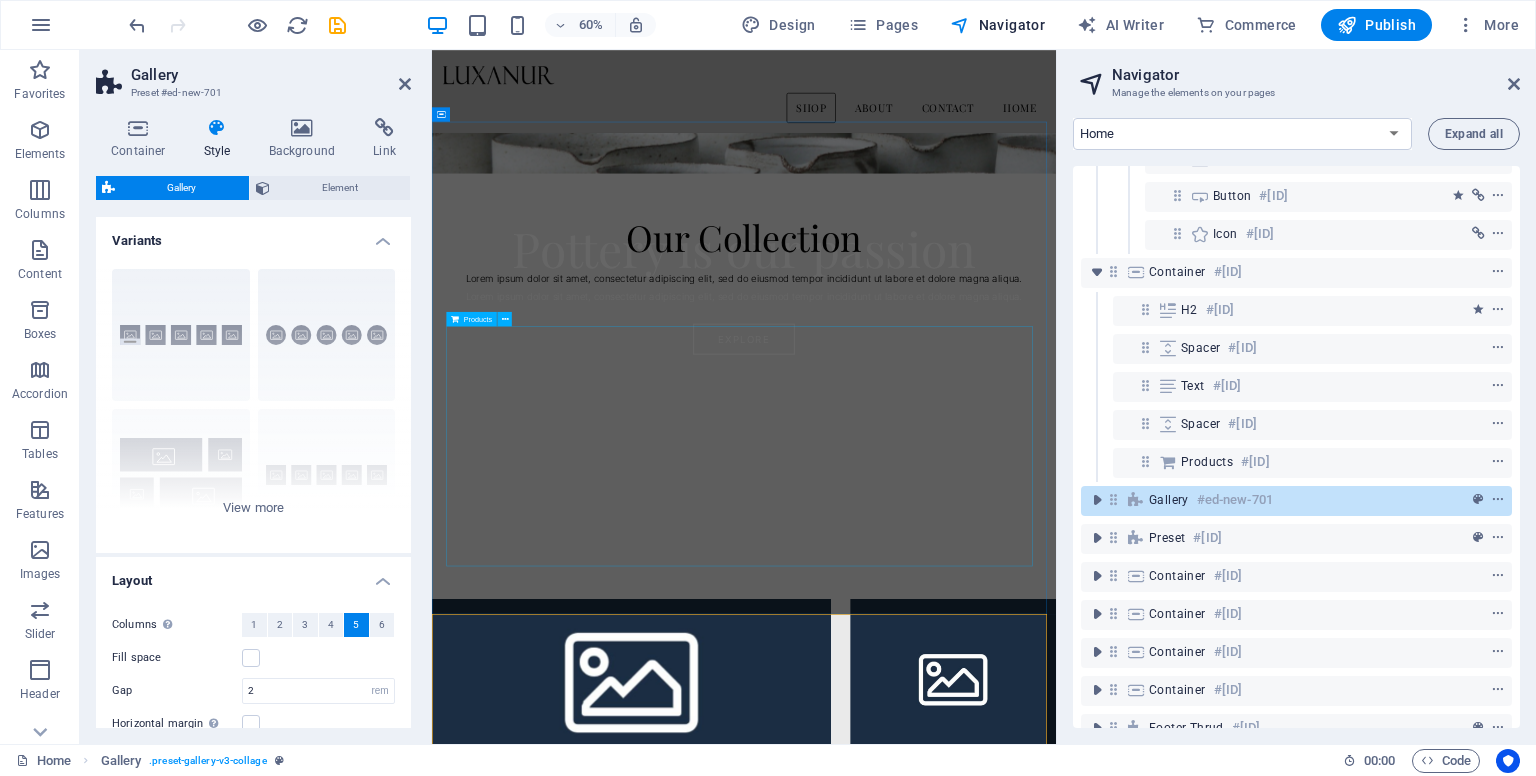 click at bounding box center [952, 685] 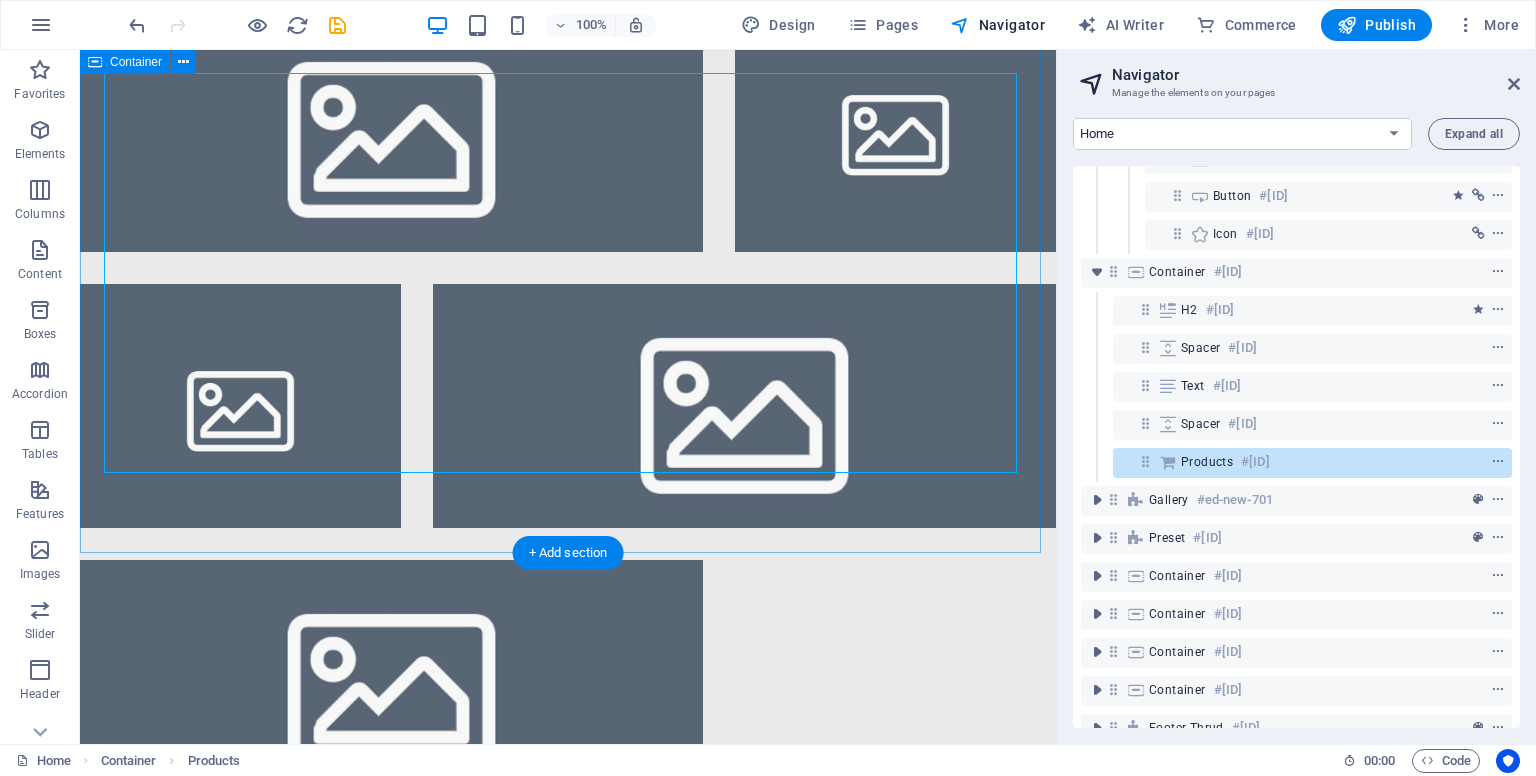 scroll, scrollTop: 1595, scrollLeft: 0, axis: vertical 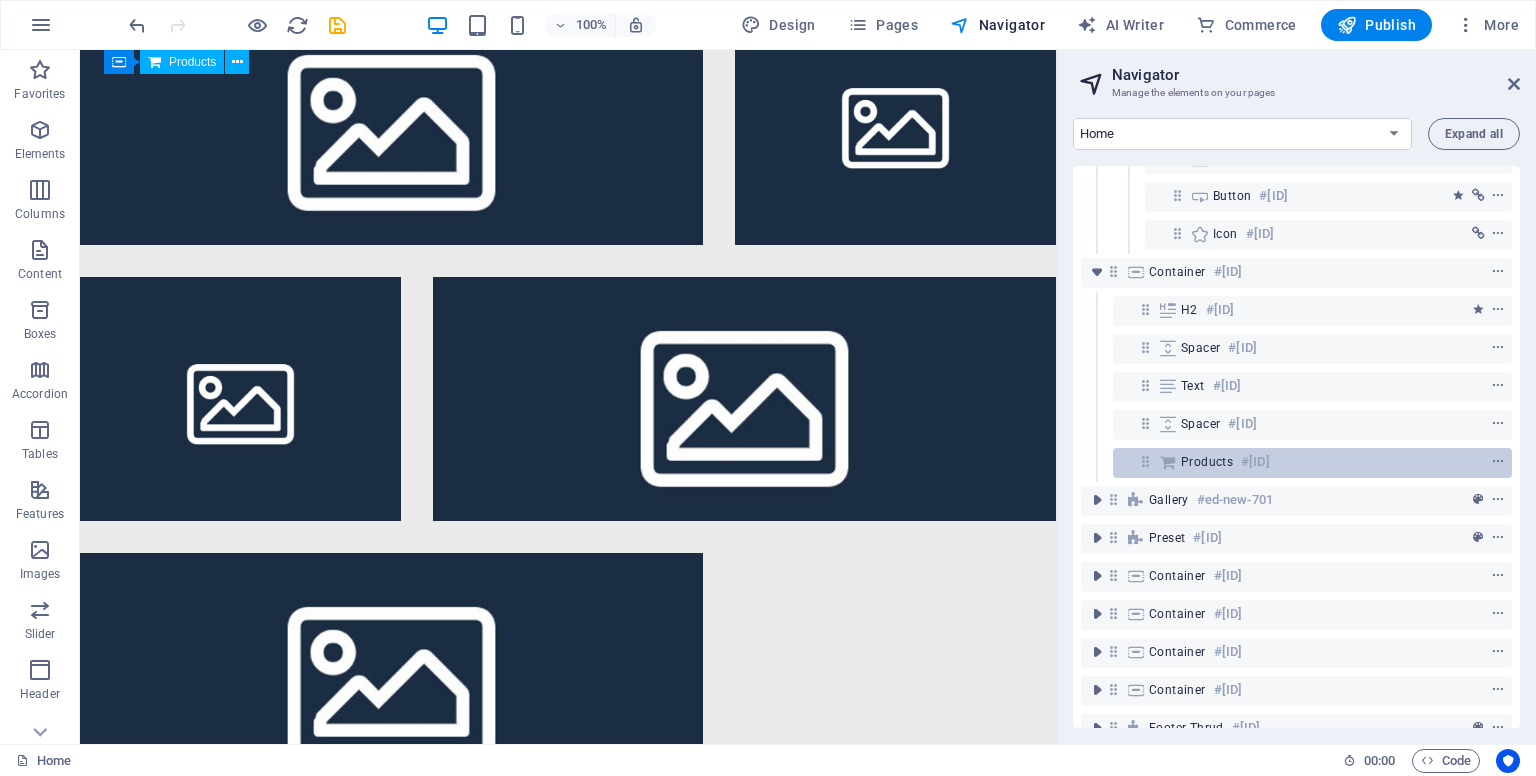 drag, startPoint x: 1137, startPoint y: 494, endPoint x: 1212, endPoint y: 461, distance: 81.939 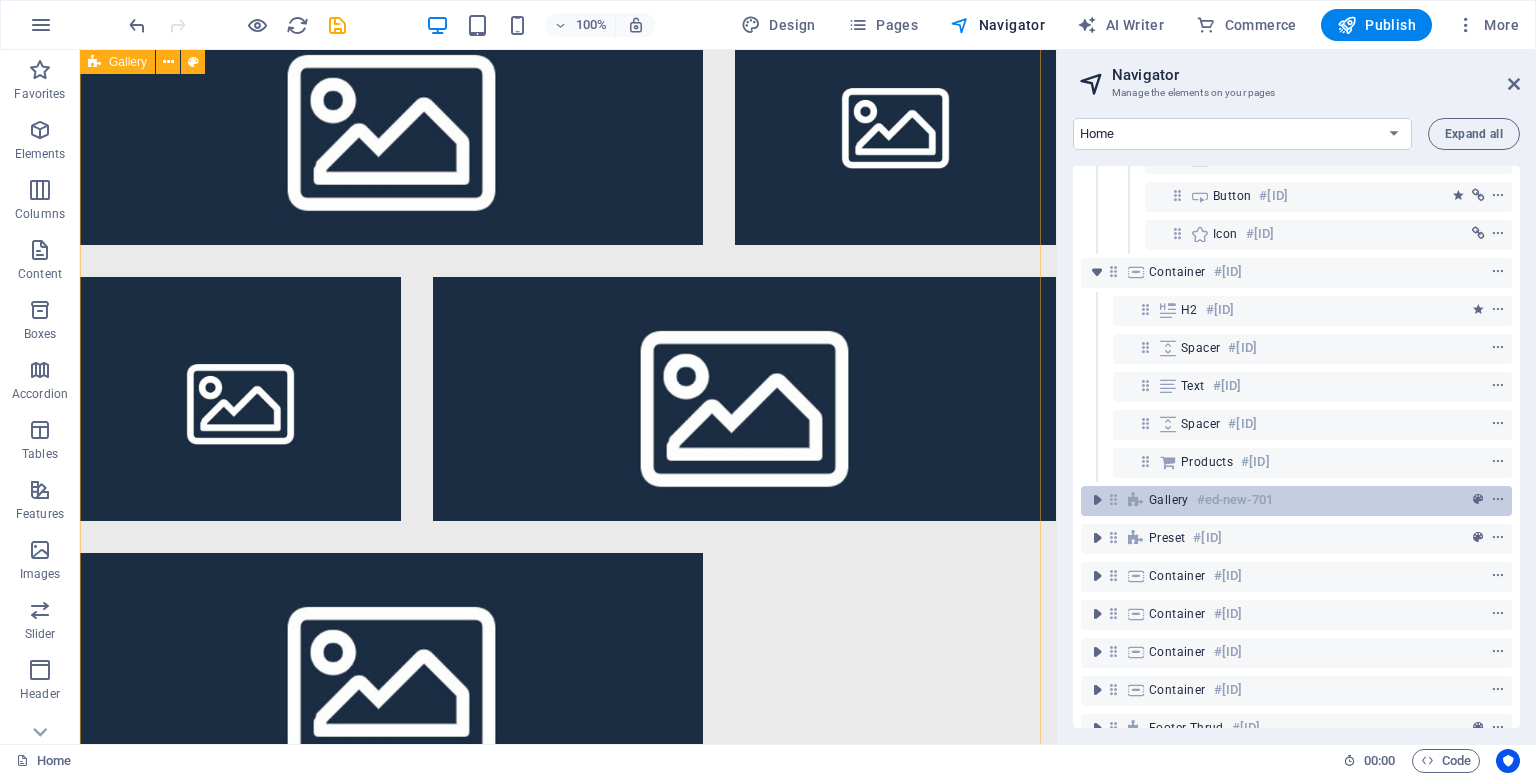 click on "#ed-new-701" at bounding box center (1235, 500) 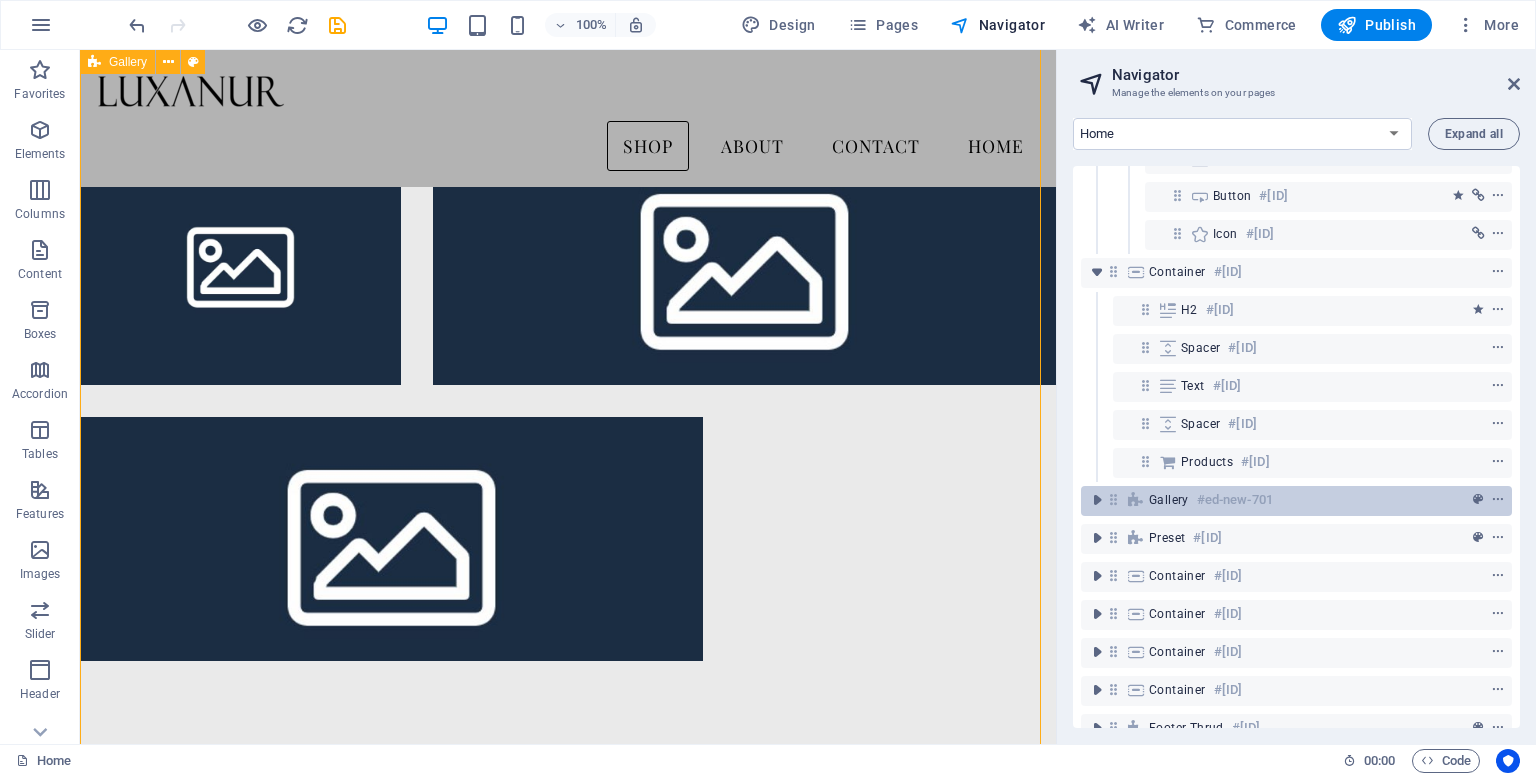 scroll, scrollTop: 1573, scrollLeft: 0, axis: vertical 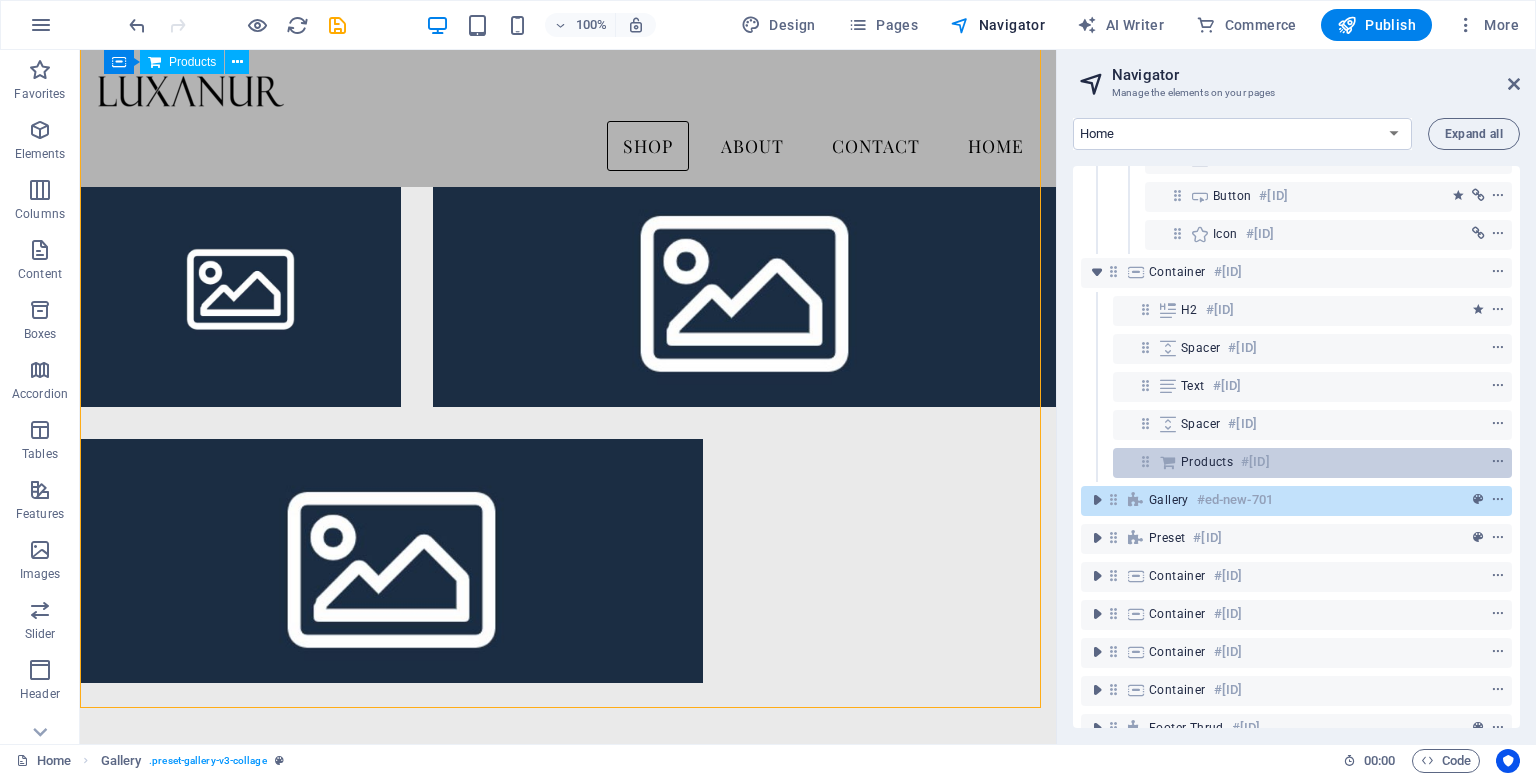 drag, startPoint x: 1248, startPoint y: 489, endPoint x: 1252, endPoint y: 465, distance: 24.33105 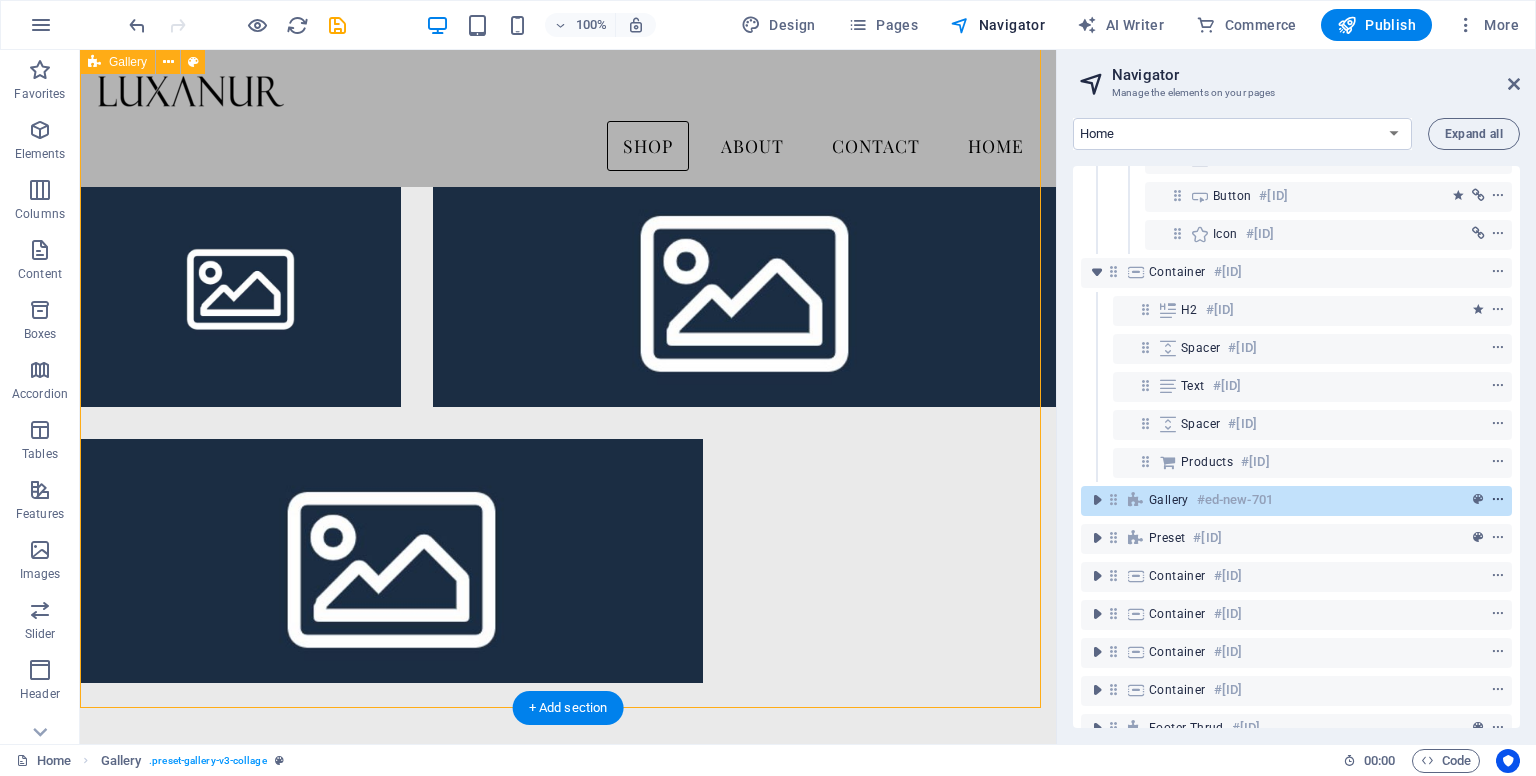click at bounding box center [1498, 500] 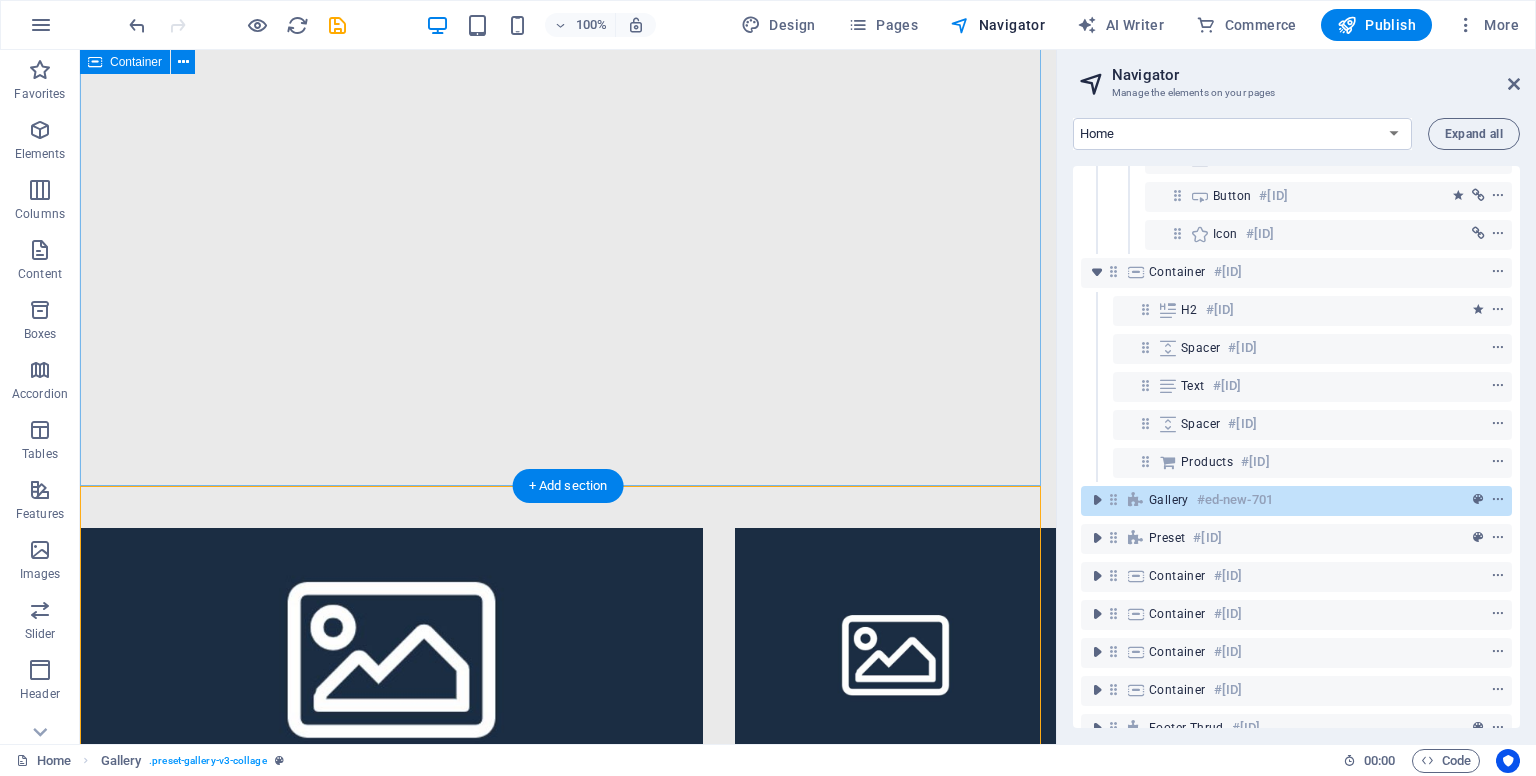 scroll, scrollTop: 1086, scrollLeft: 0, axis: vertical 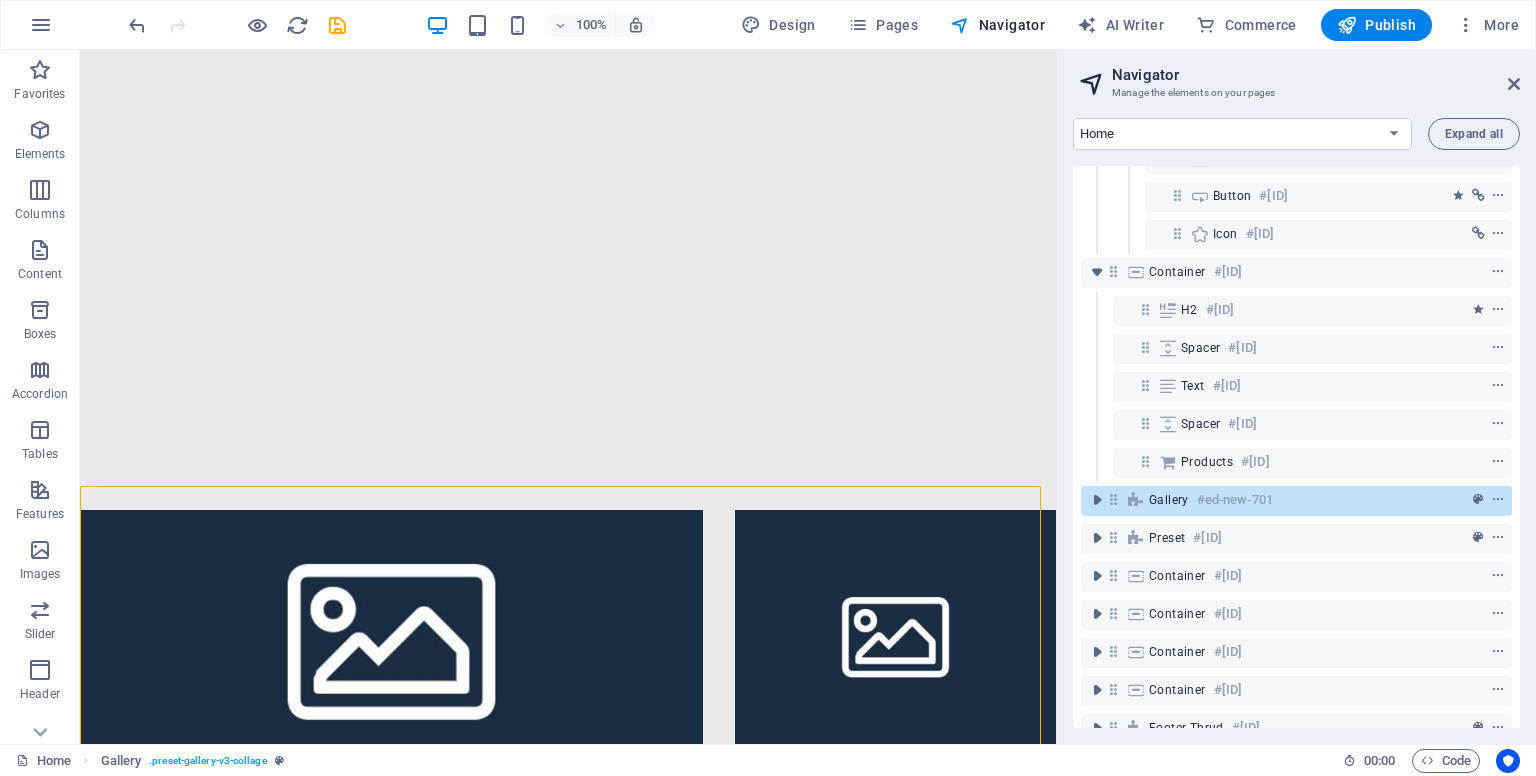 click on "Navigator Manage the elements on your pages Home  Blog  Subpage  Legal Notice  Privacy  Blog: Single Page Layout  Workshops: Single Page Layout  Expand all Menu Bar #[ID] Logo #[ID] Container #[ID] Menu #[ID] Banner #[ID] Container #[ID] H1 #[ID] Spacer #[ID] Text #[ID] Spacer #[ID] Button #[ID] Icon #[ID] Container #[ID] H2 #[ID] Spacer #[ID] Text #[ID] Spacer #[ID] Products #[ID] Gallery #[ID] Preset #[ID] Container #[ID] Container #[ID] Container #[ID] Container #[ID] Footer Thrud #[ID]" at bounding box center [1296, 397] 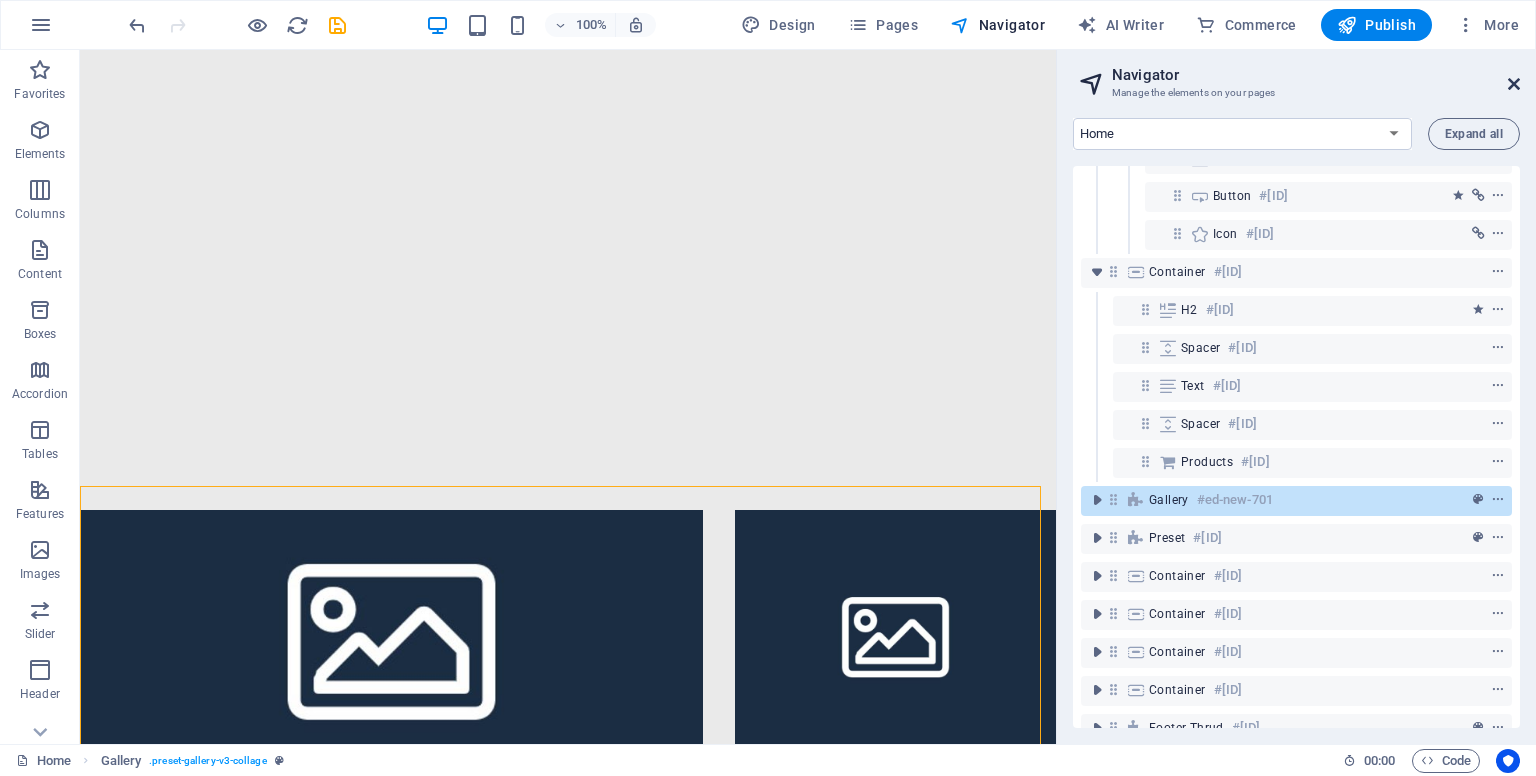 drag, startPoint x: 1516, startPoint y: 84, endPoint x: 1434, endPoint y: 35, distance: 95.524864 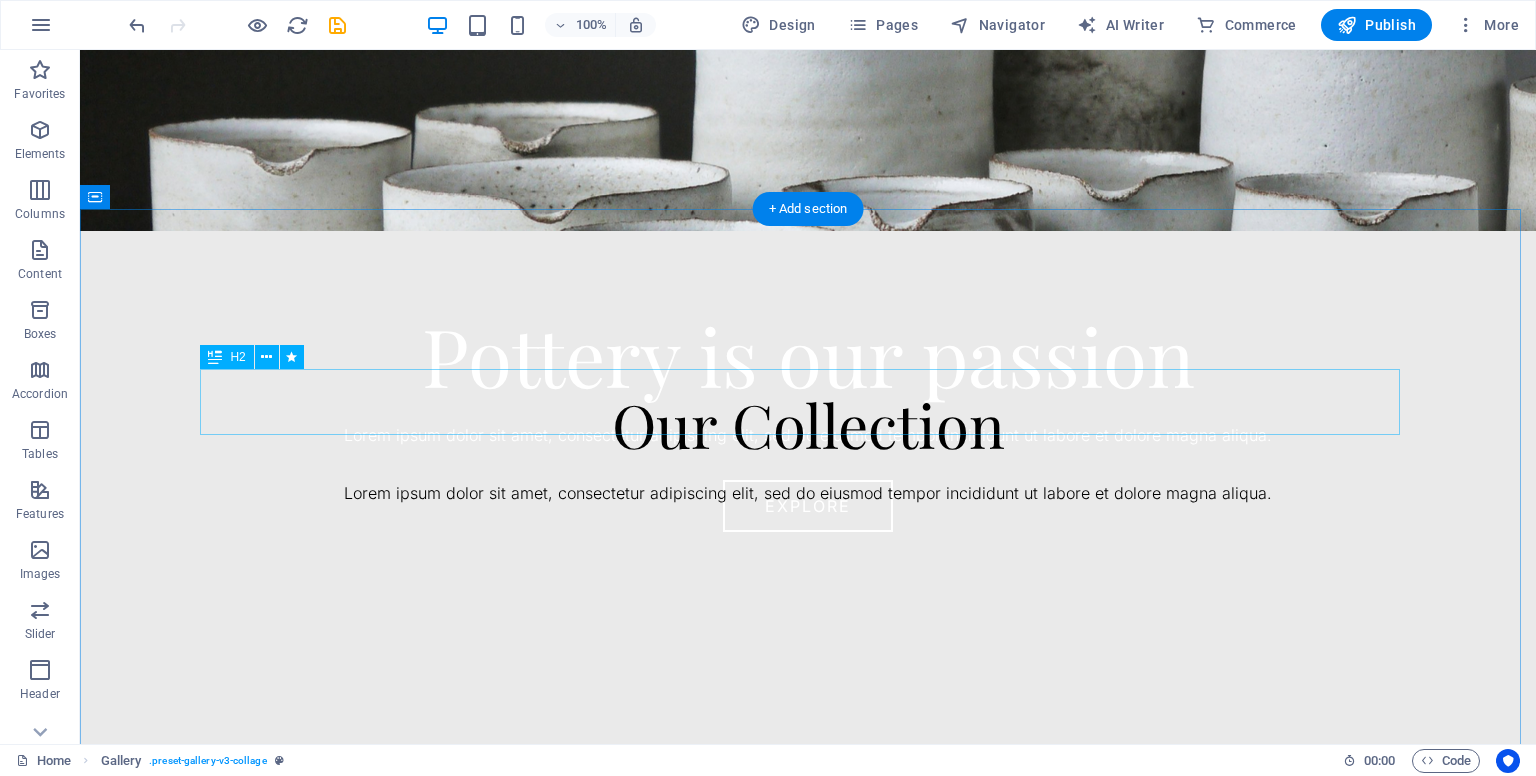 scroll, scrollTop: 586, scrollLeft: 0, axis: vertical 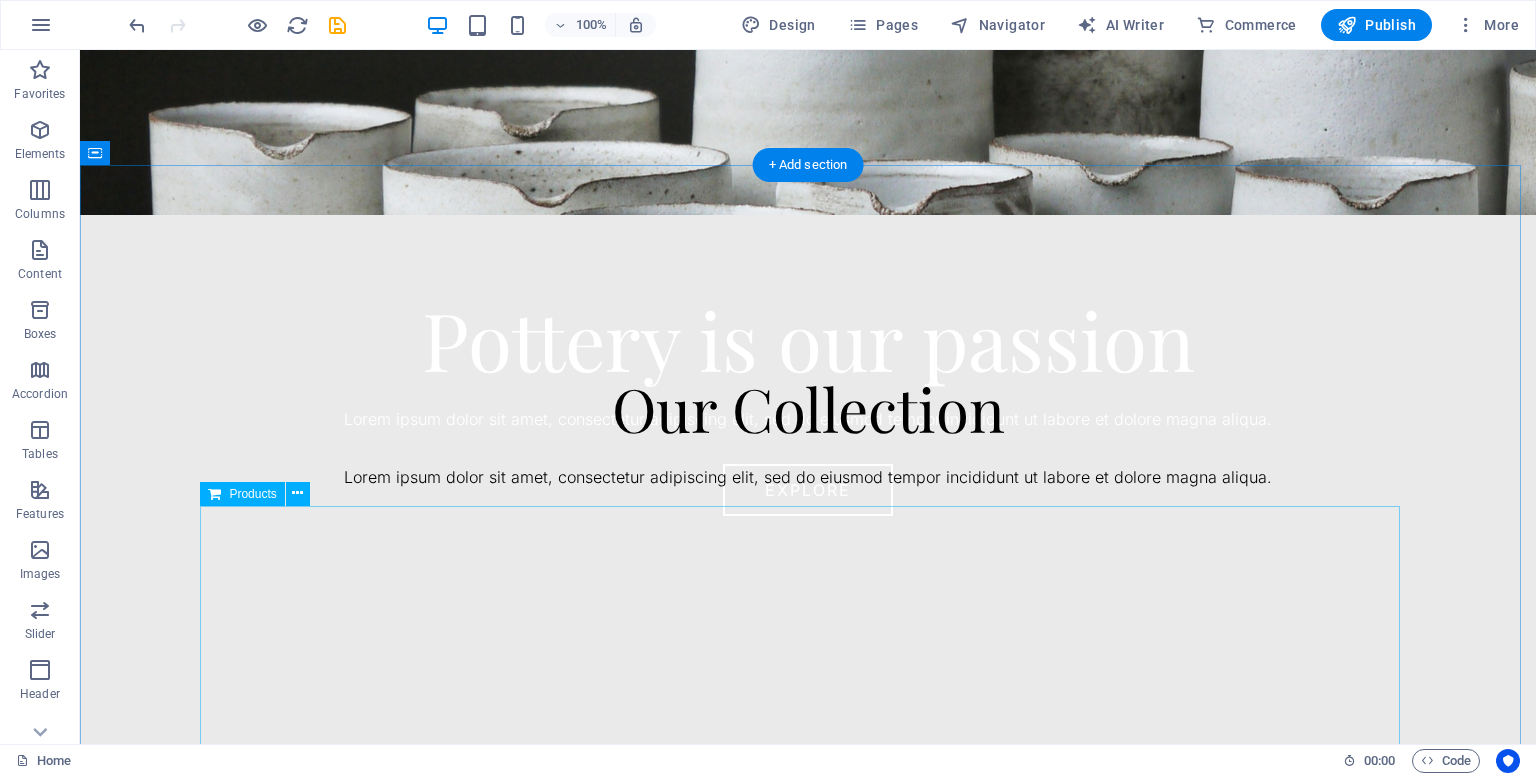 click at bounding box center [808, 730] 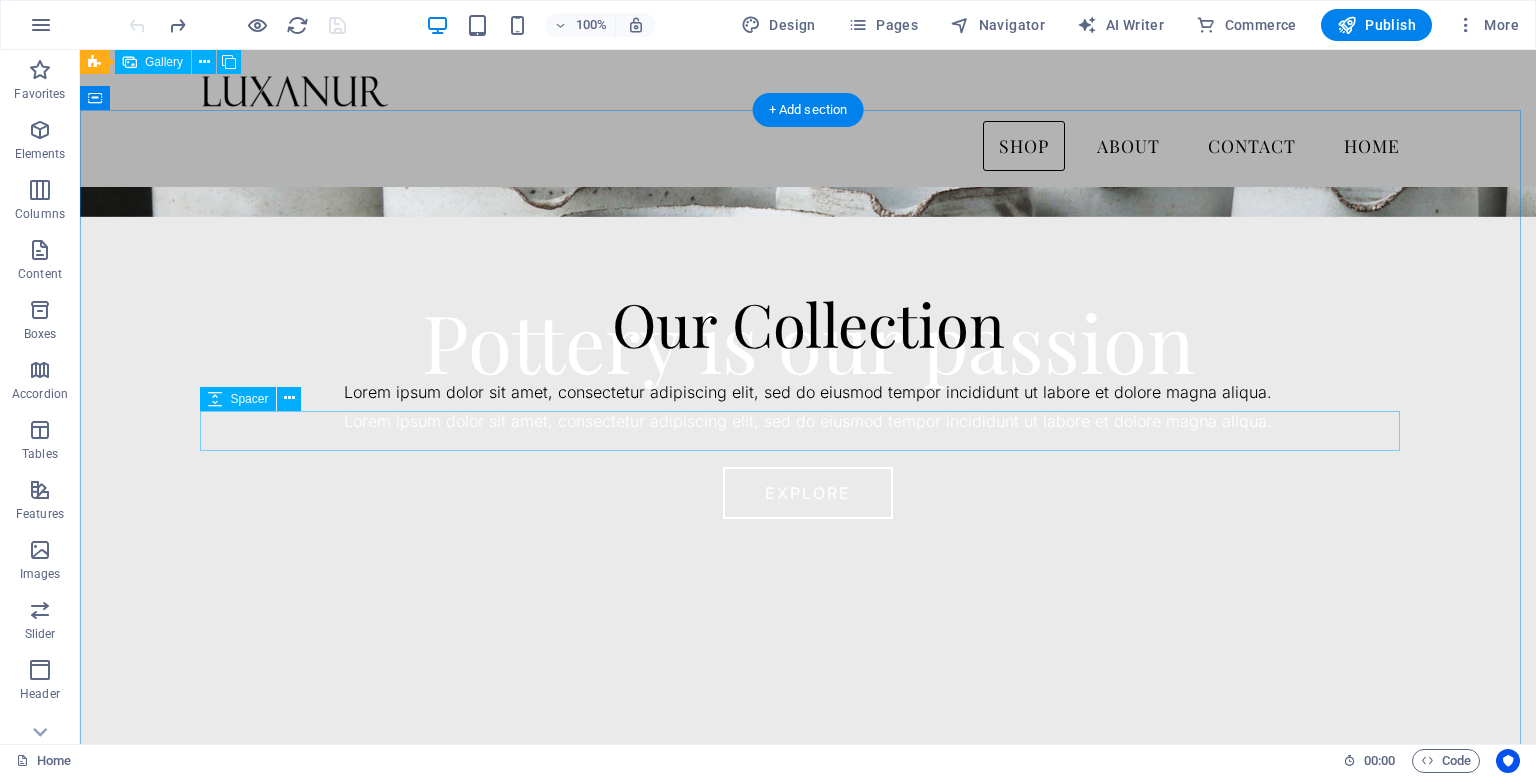 scroll, scrollTop: 486, scrollLeft: 0, axis: vertical 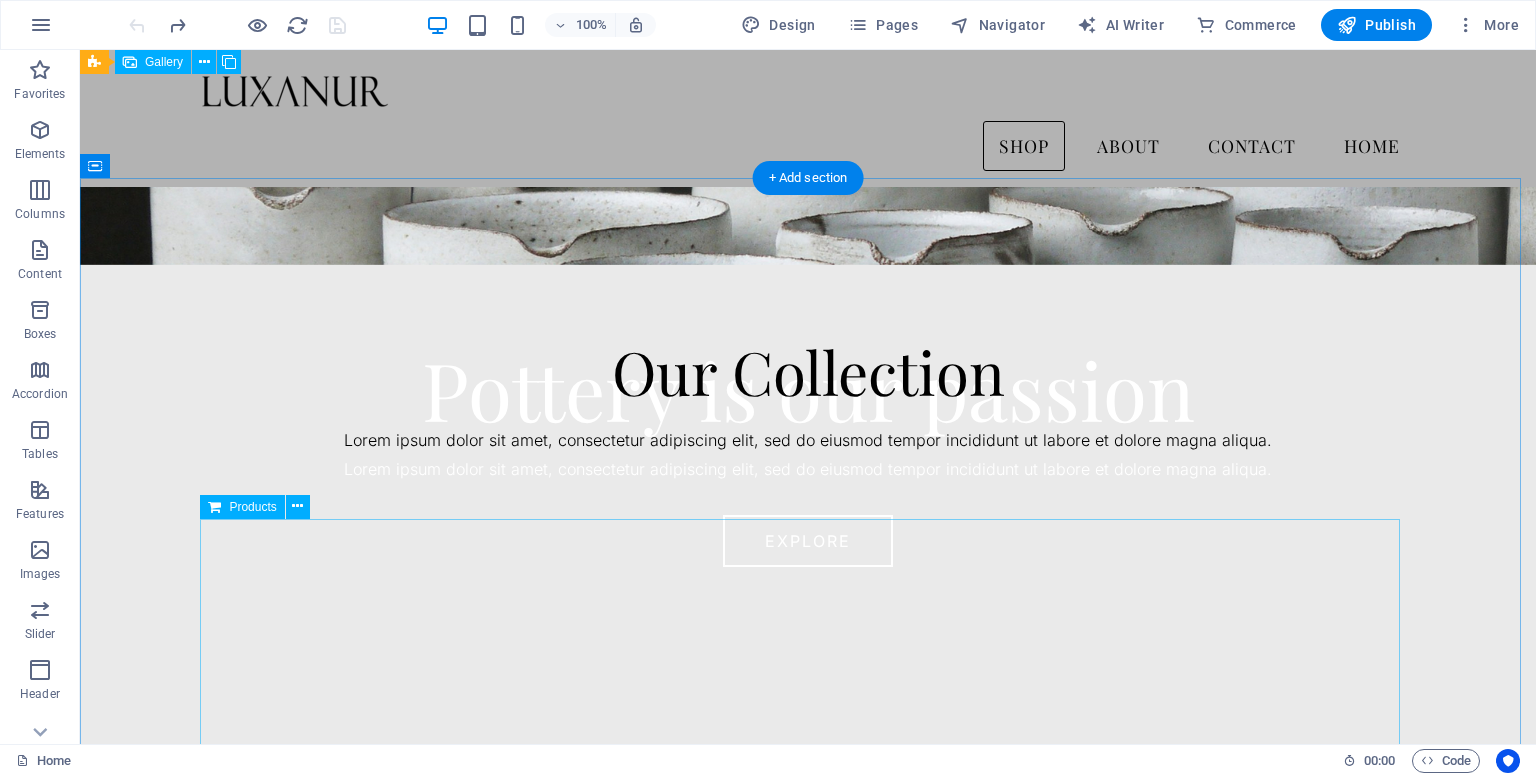 click at bounding box center [808, 694] 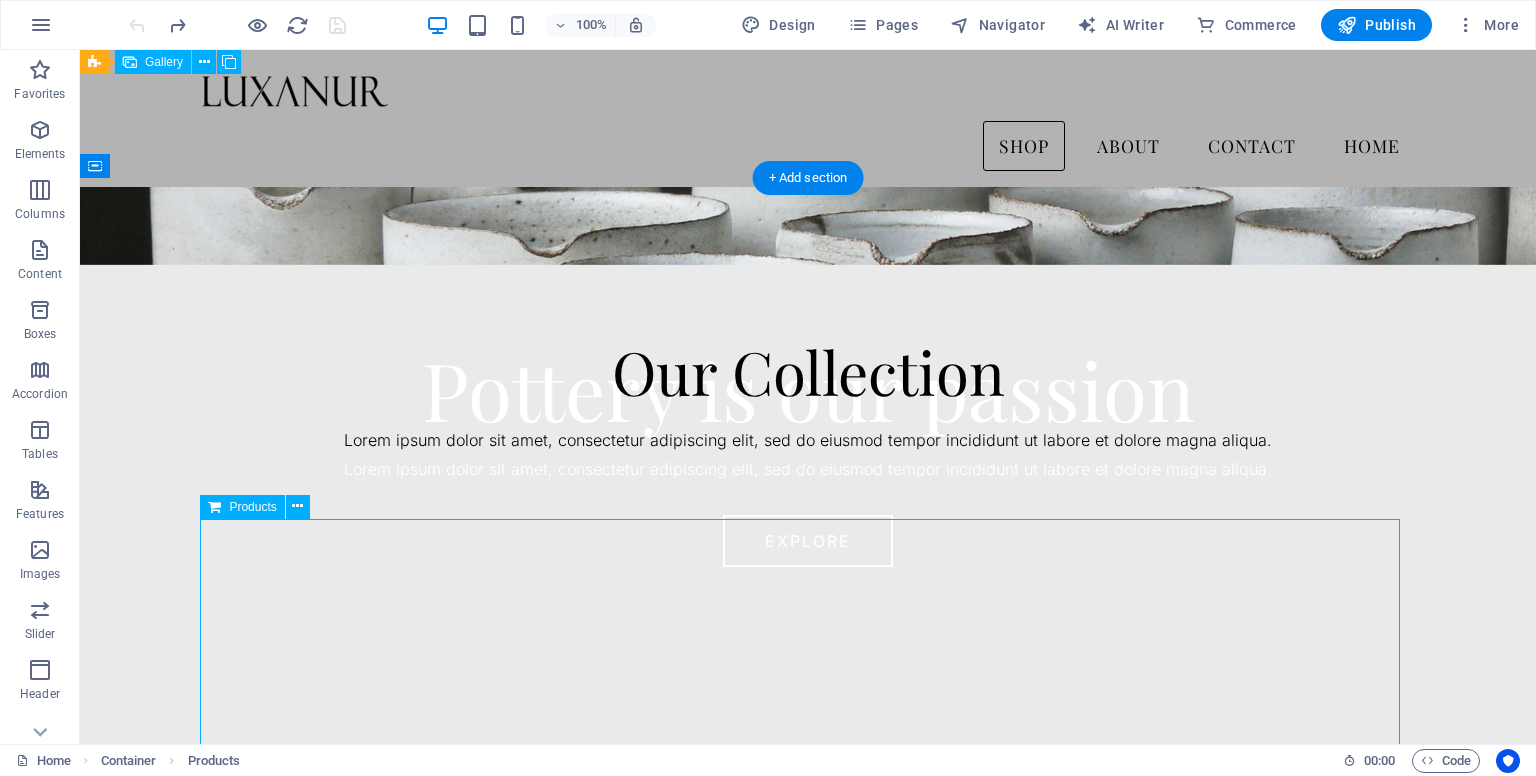 click at bounding box center [808, 694] 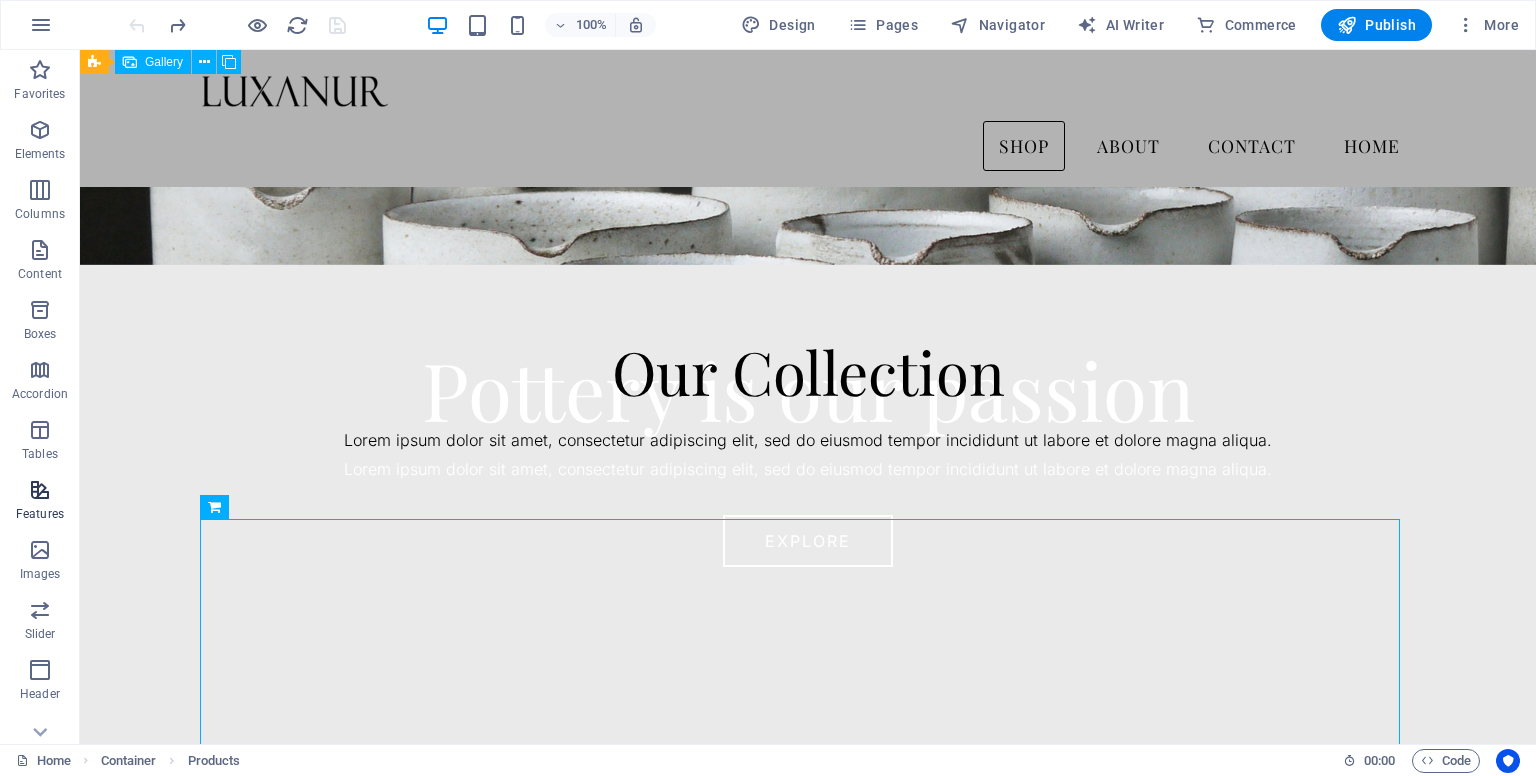 click on "Features" at bounding box center [40, 502] 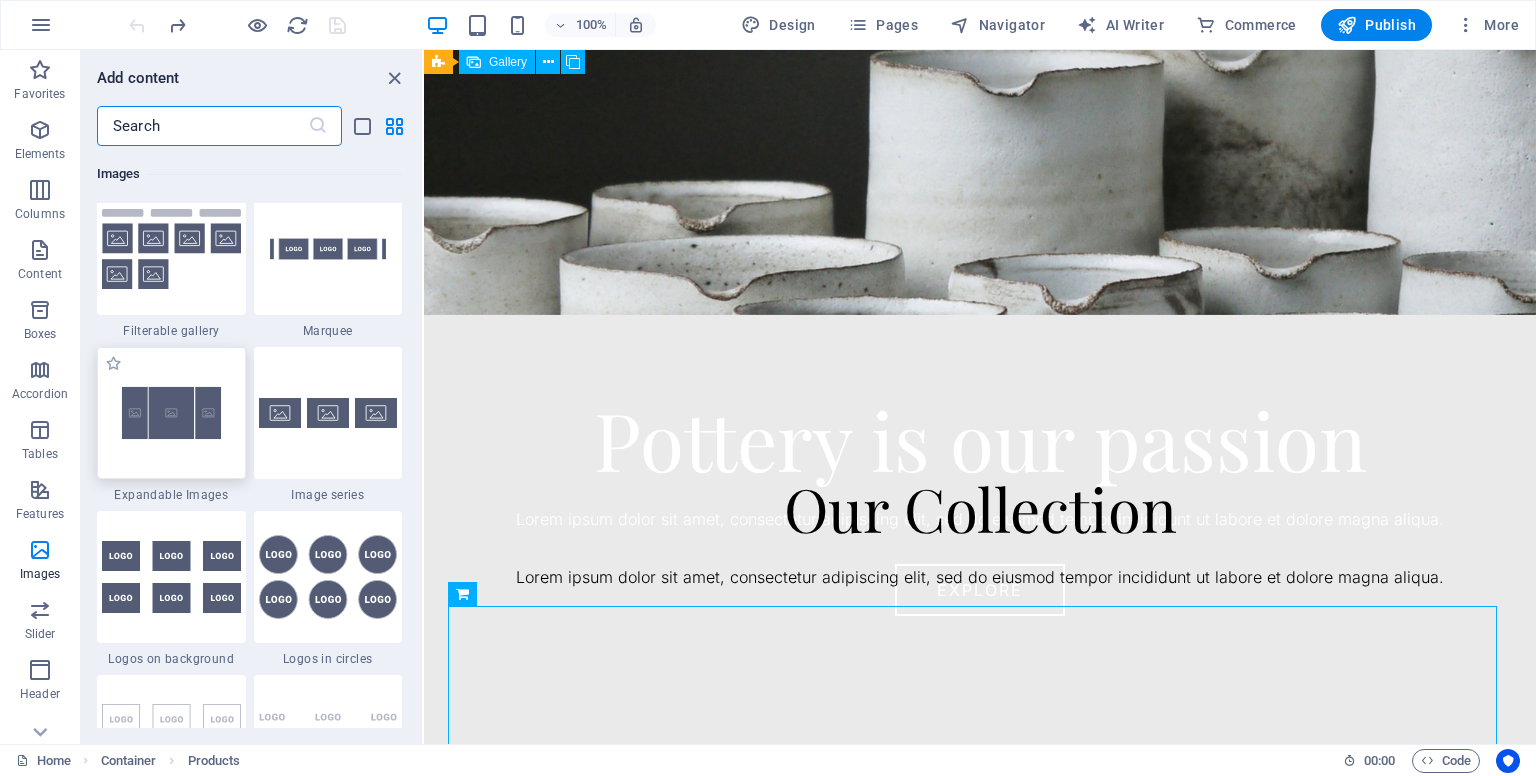 scroll, scrollTop: 10695, scrollLeft: 0, axis: vertical 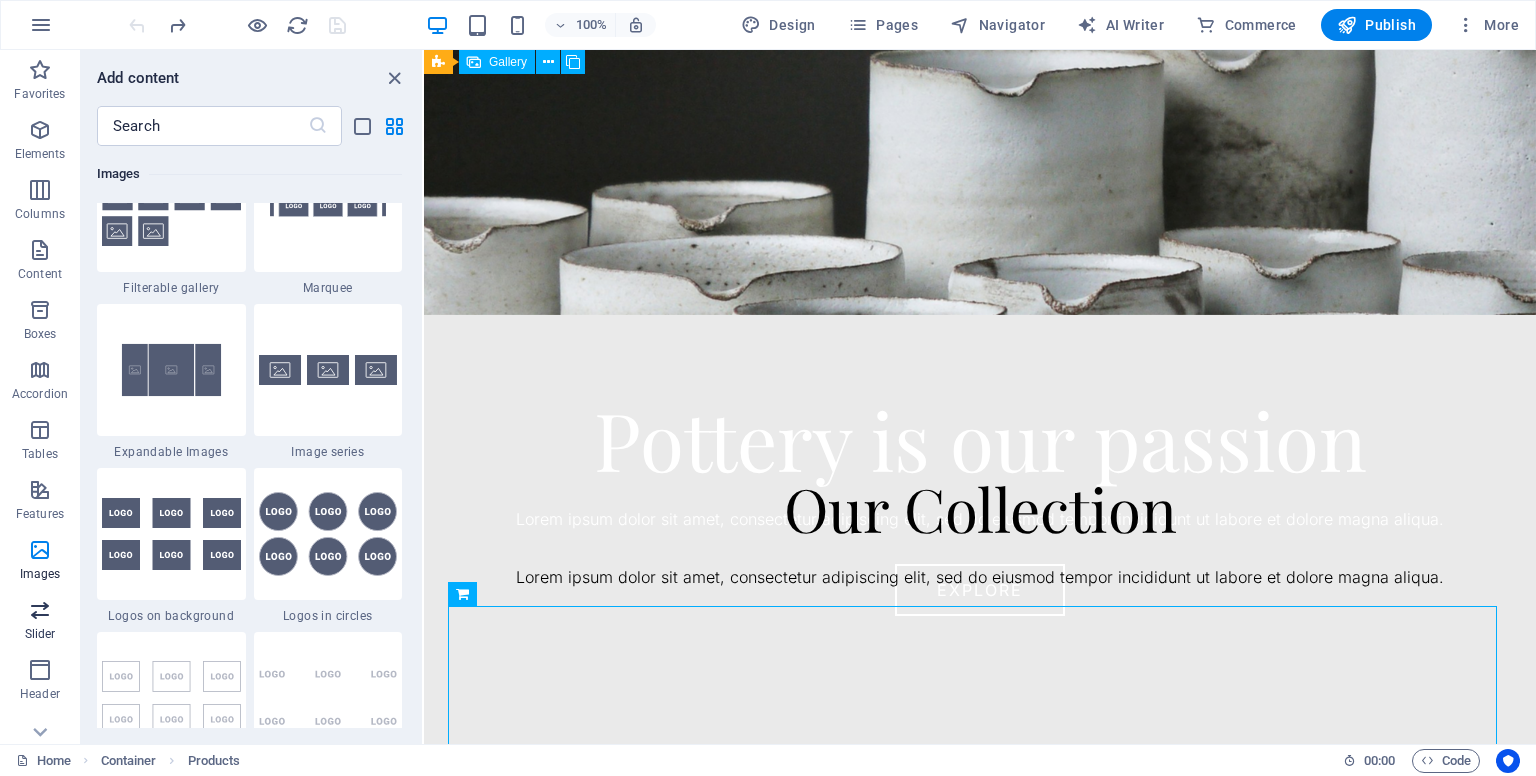 click on "Slider" at bounding box center (40, 634) 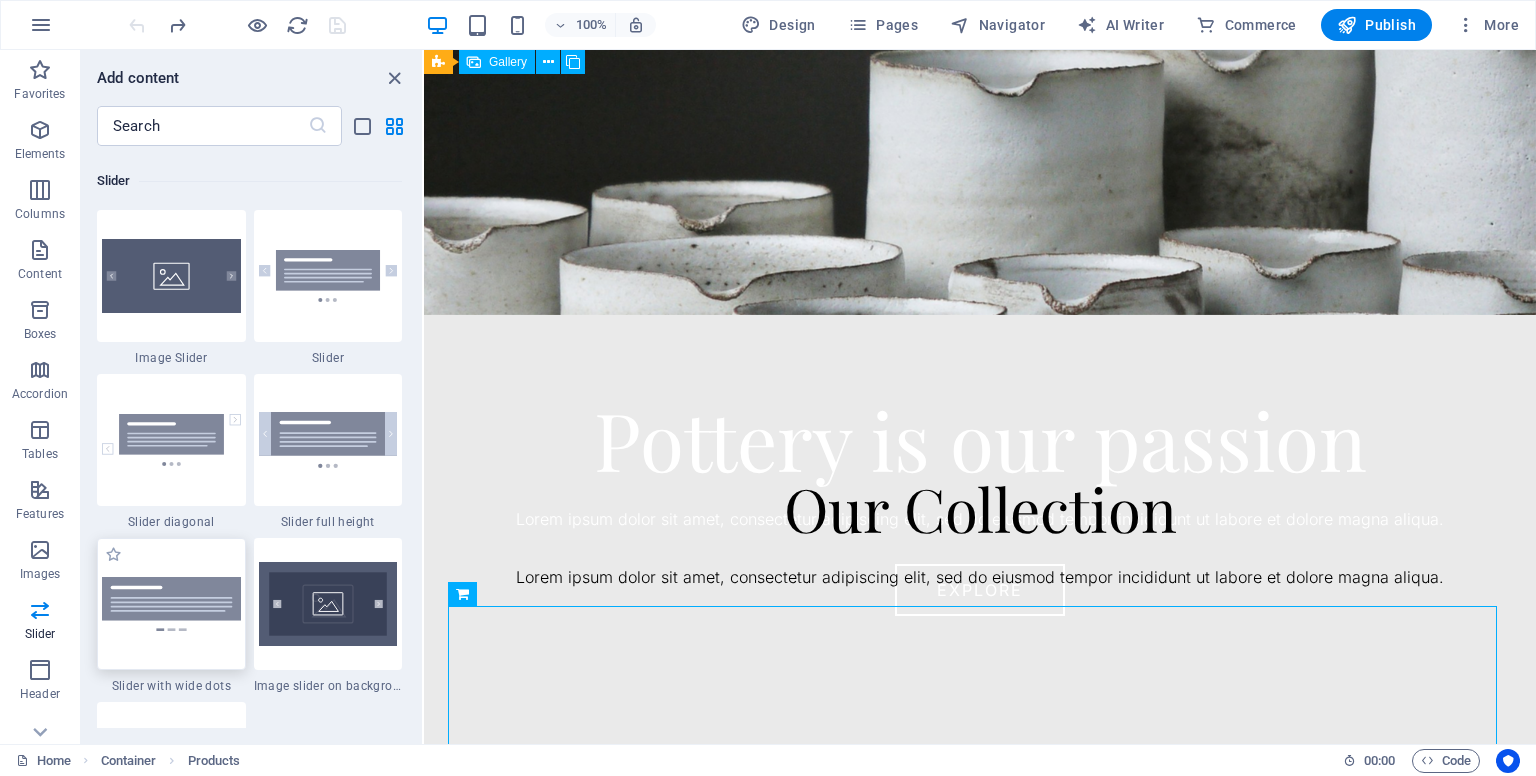 scroll, scrollTop: 11337, scrollLeft: 0, axis: vertical 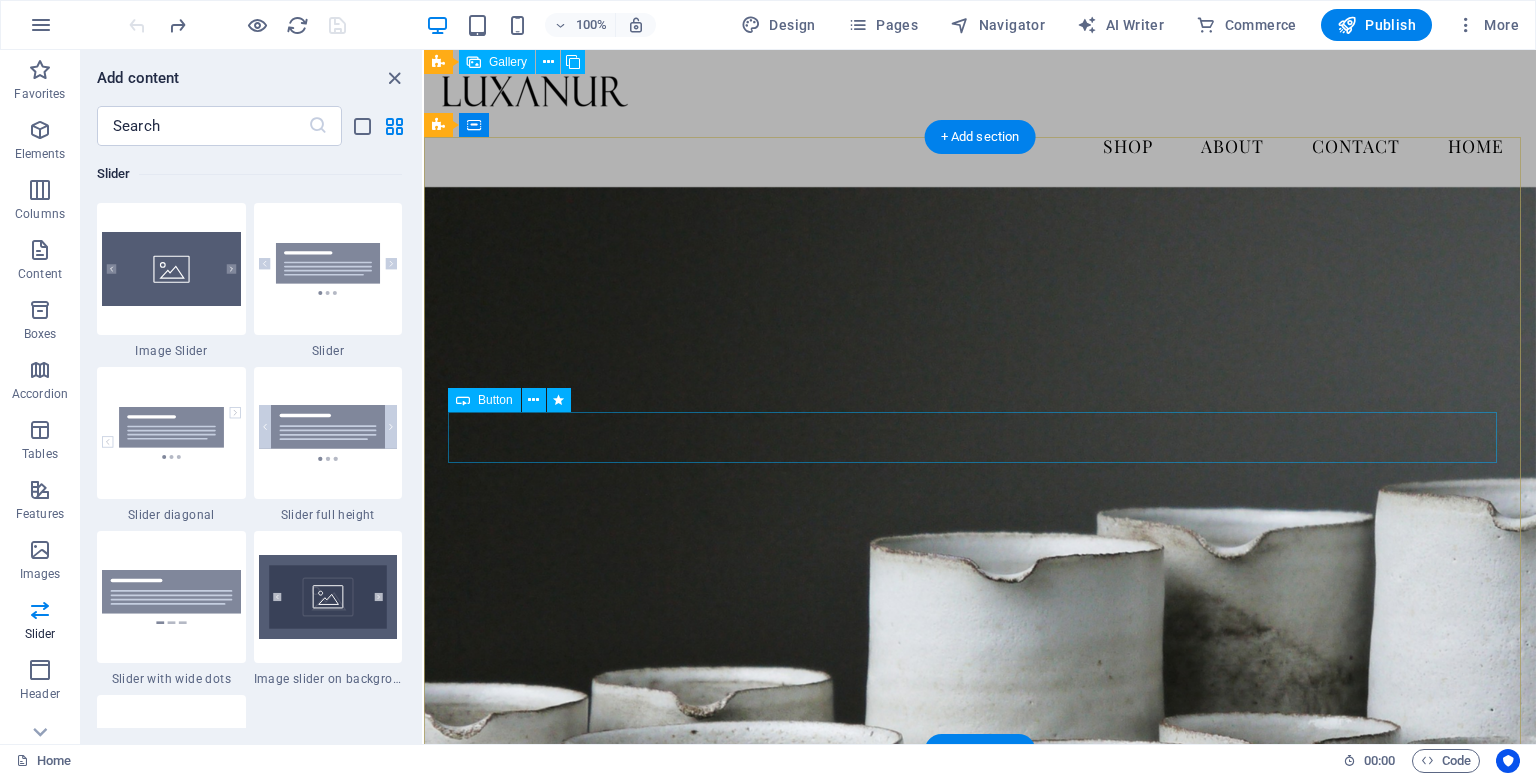 click on "Explore" at bounding box center (980, 1076) 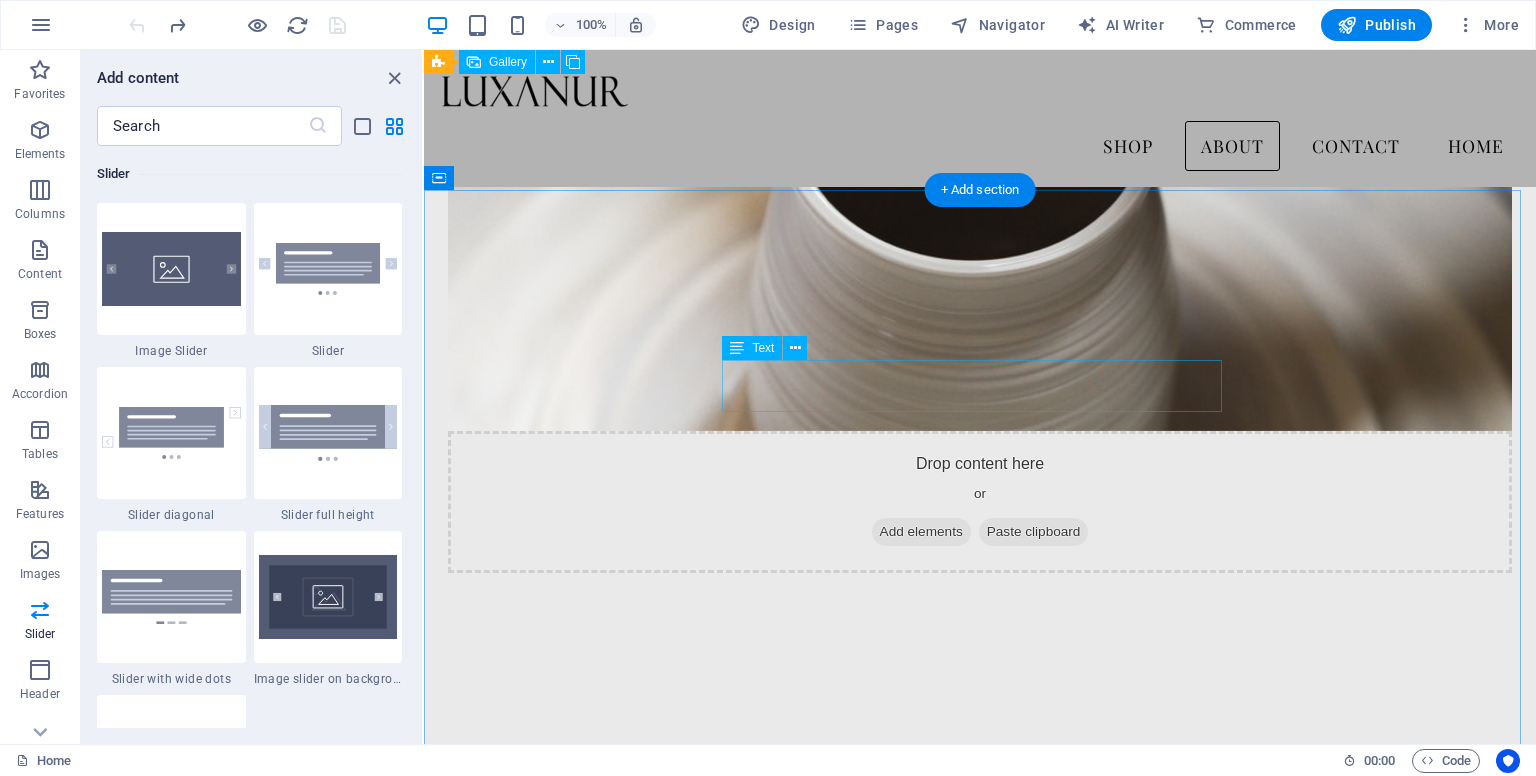scroll, scrollTop: 2100, scrollLeft: 0, axis: vertical 